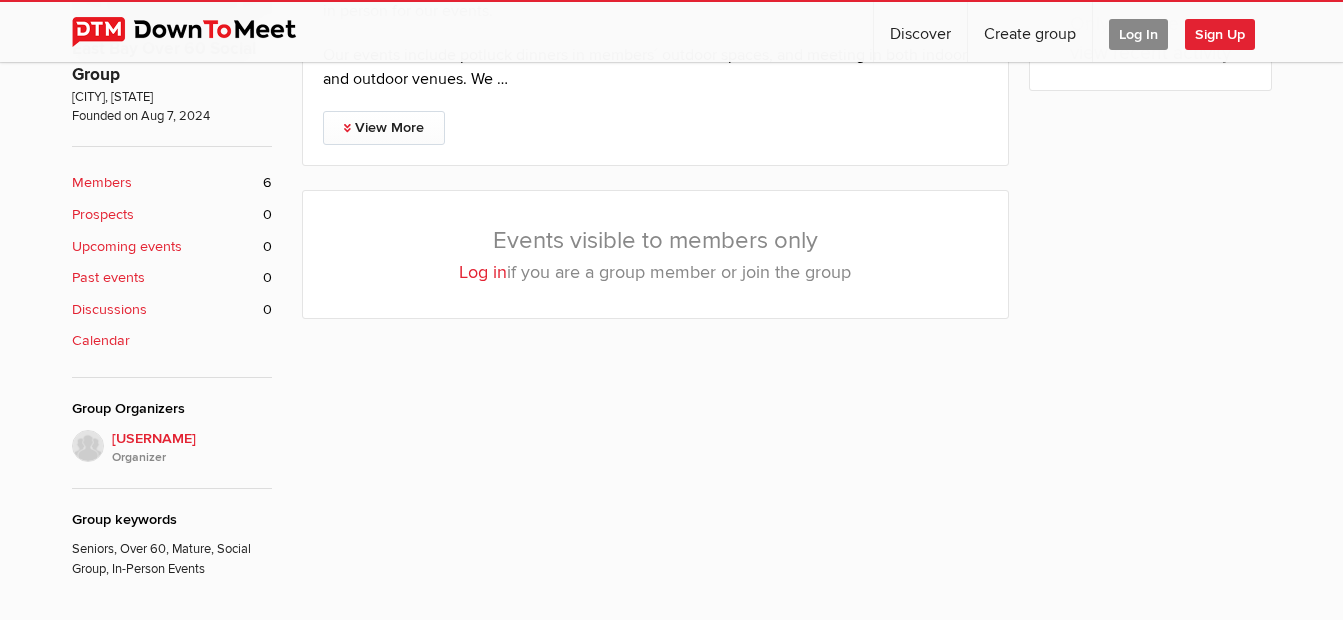 scroll, scrollTop: 700, scrollLeft: 0, axis: vertical 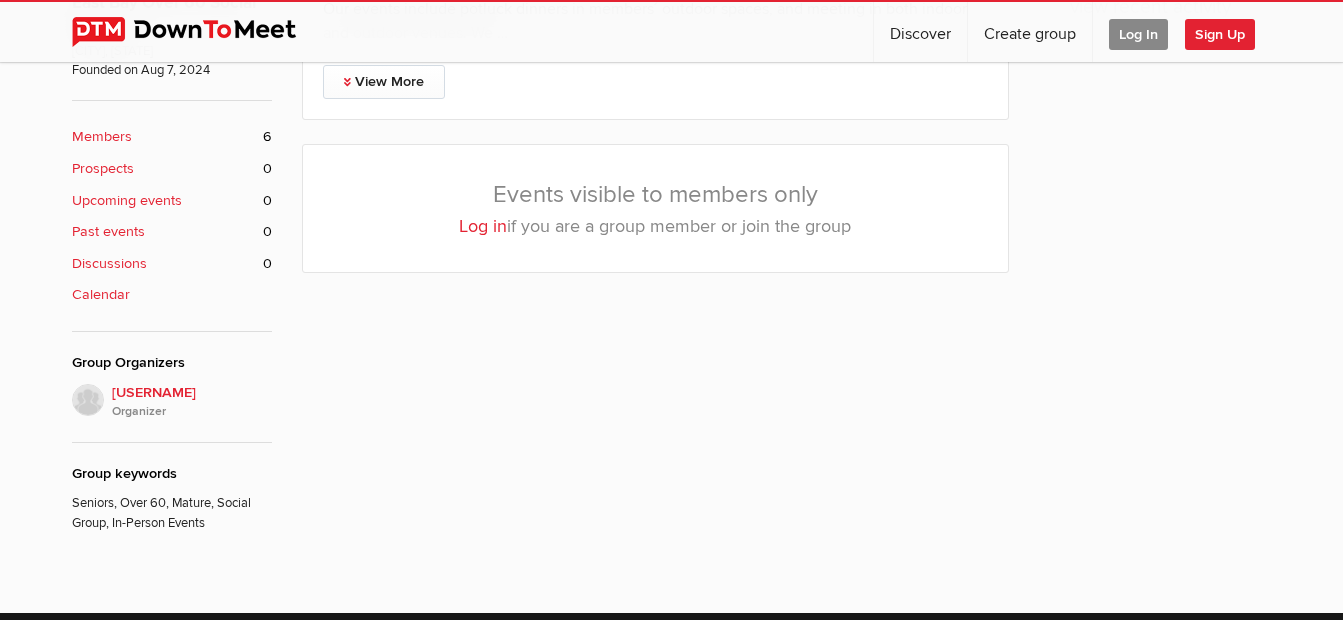 drag, startPoint x: 116, startPoint y: 136, endPoint x: 138, endPoint y: 138, distance: 22.090721 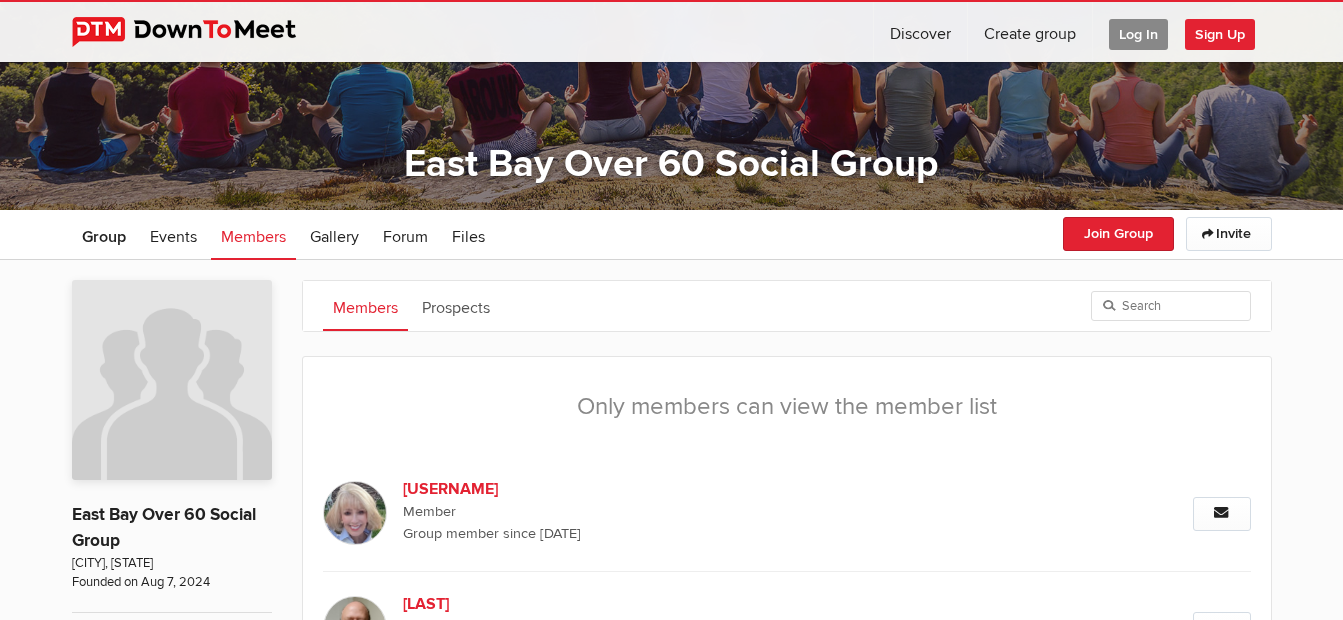 scroll, scrollTop: 187, scrollLeft: 0, axis: vertical 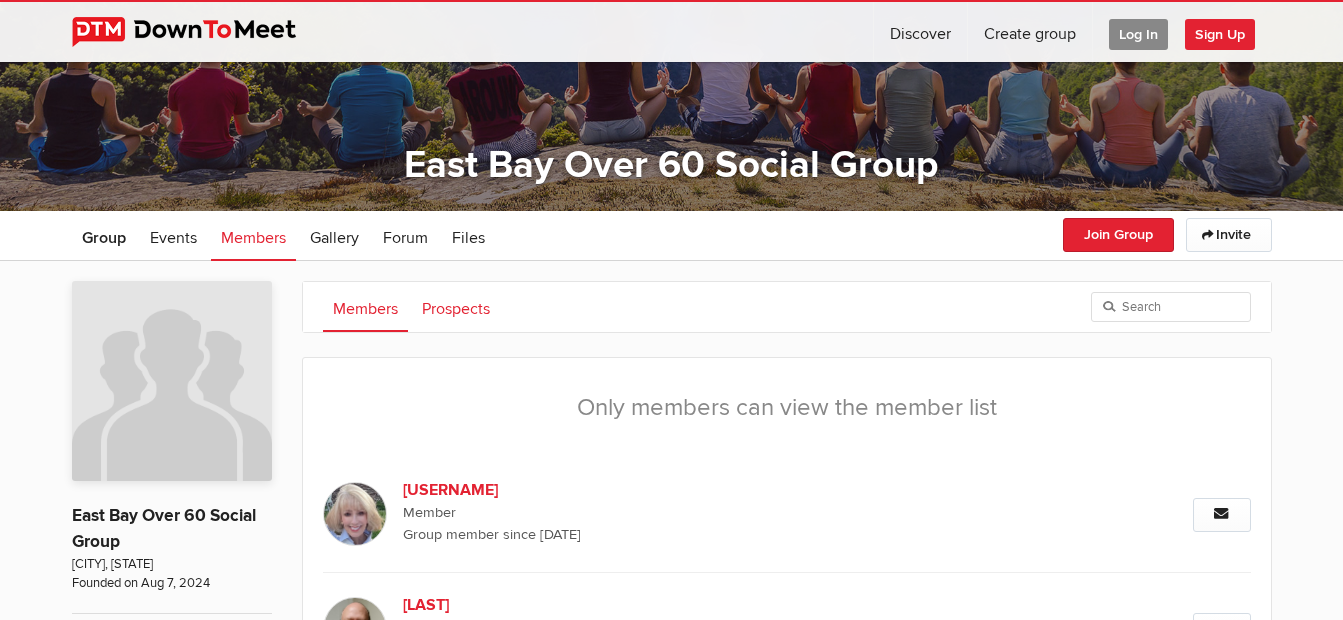 click on "Prospects" 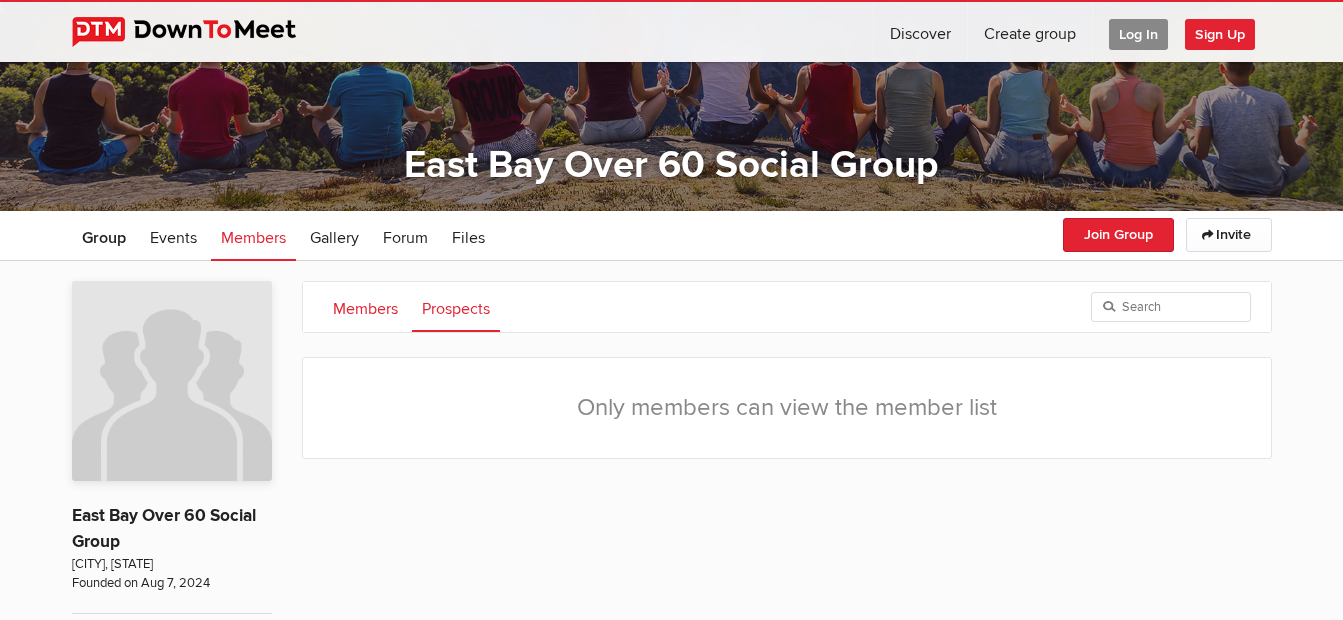 click on "Members" 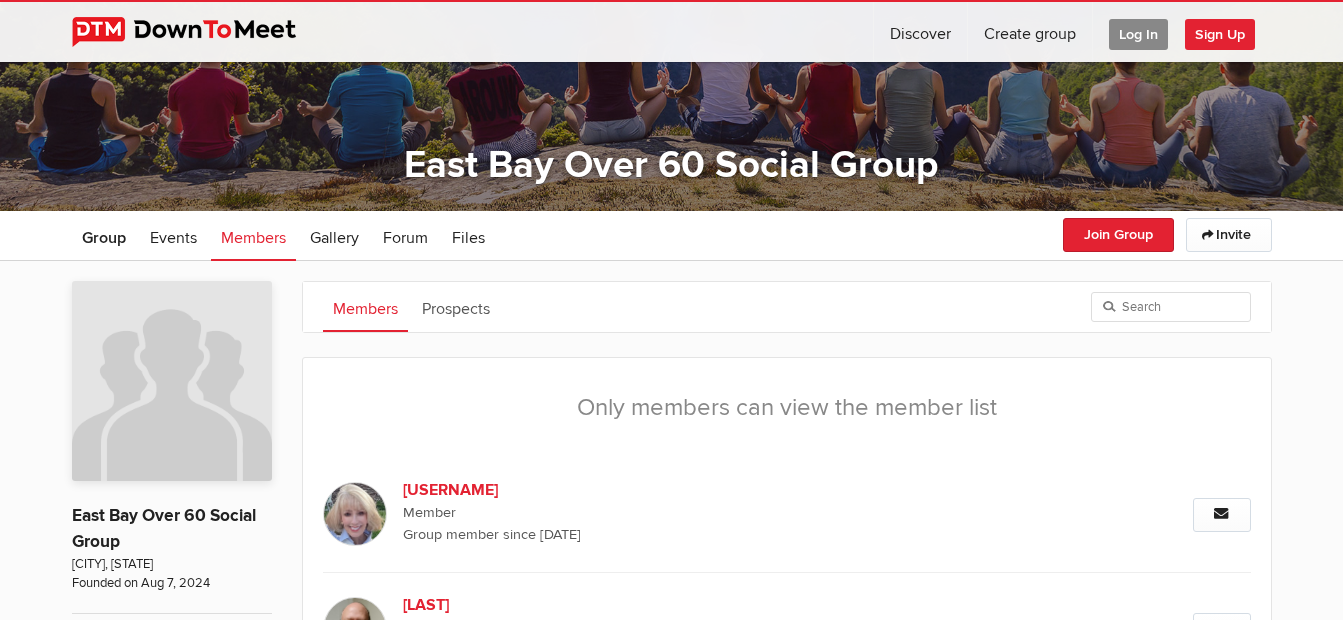 click on "Log In" 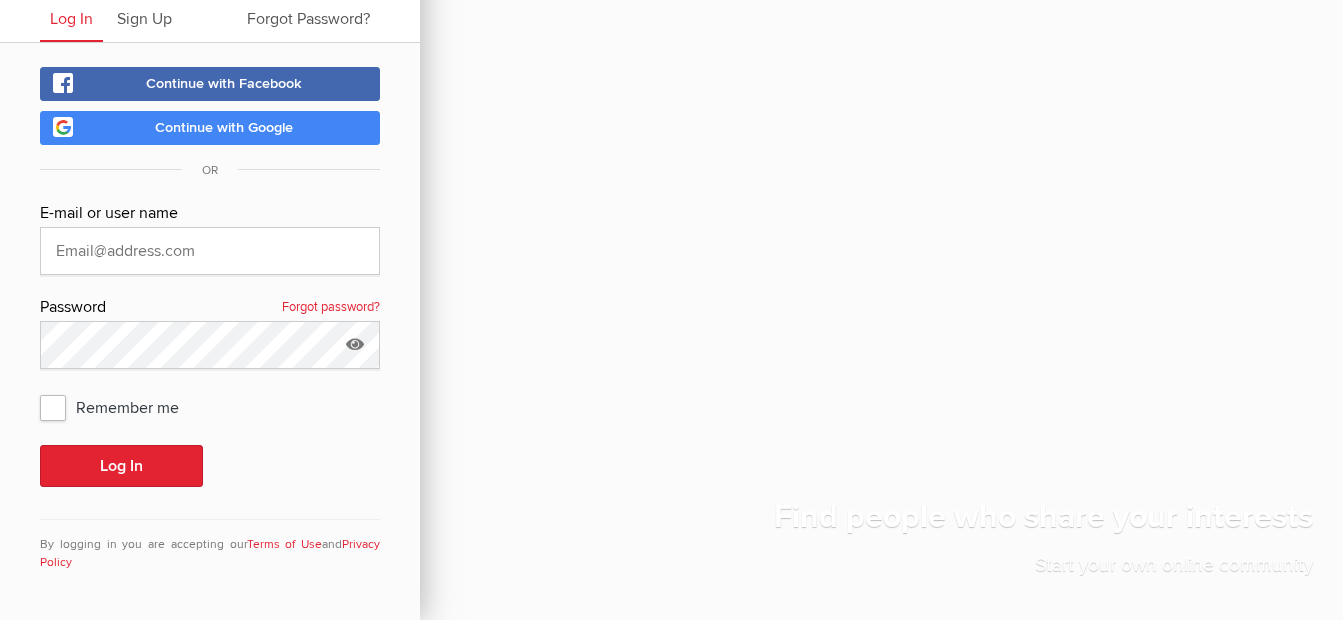 scroll, scrollTop: 70, scrollLeft: 0, axis: vertical 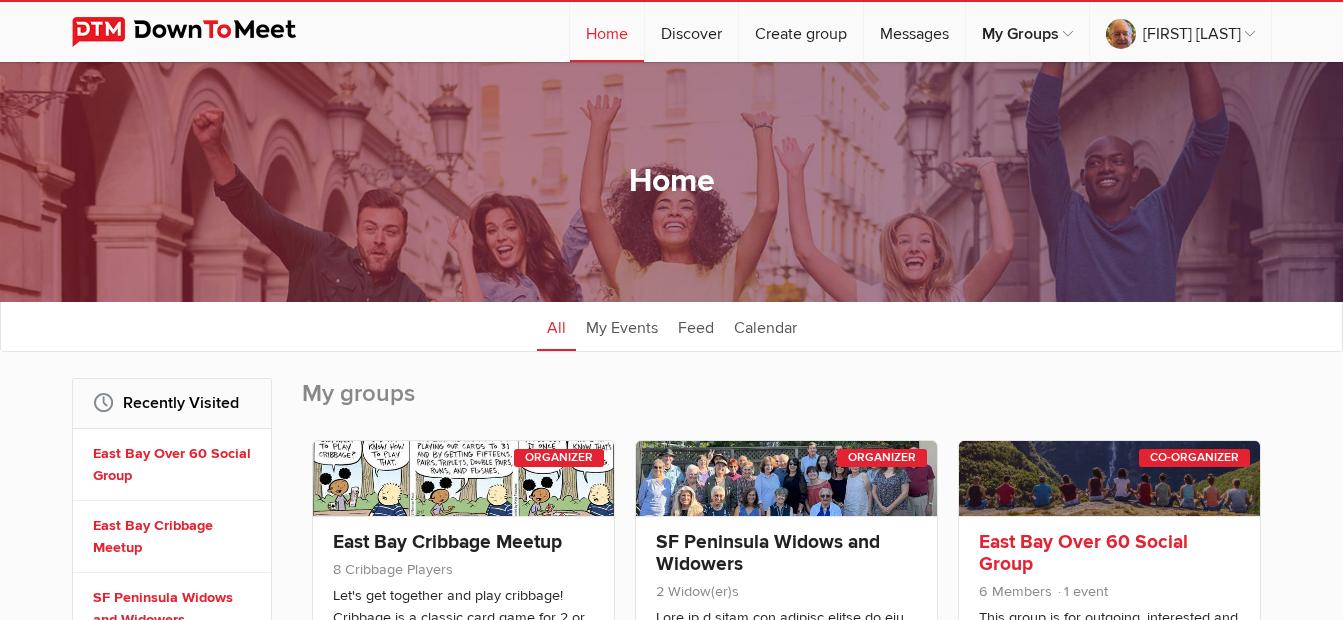 click 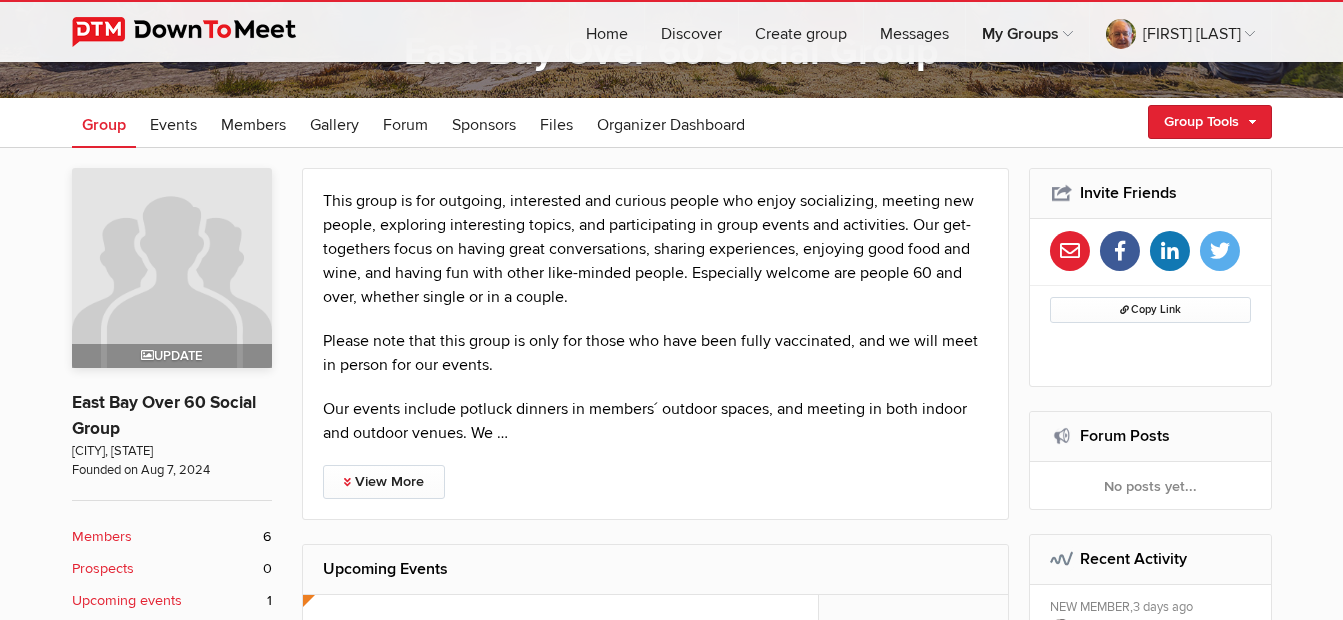 scroll, scrollTop: 400, scrollLeft: 0, axis: vertical 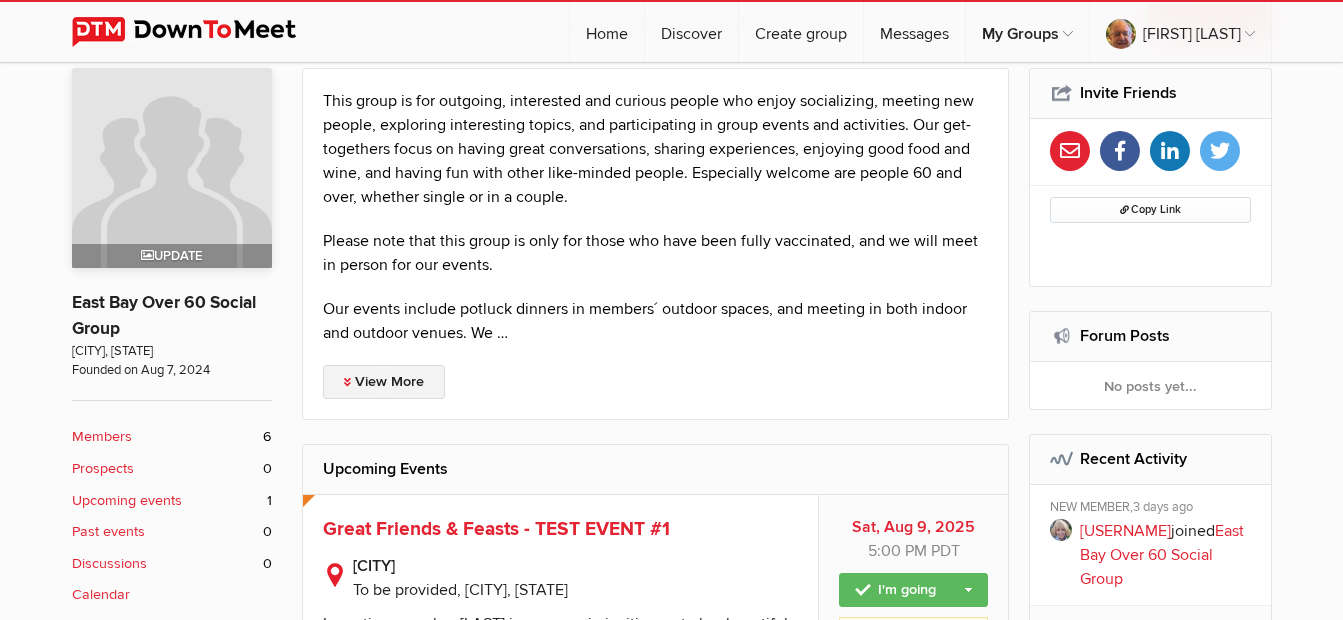 click on "View More" 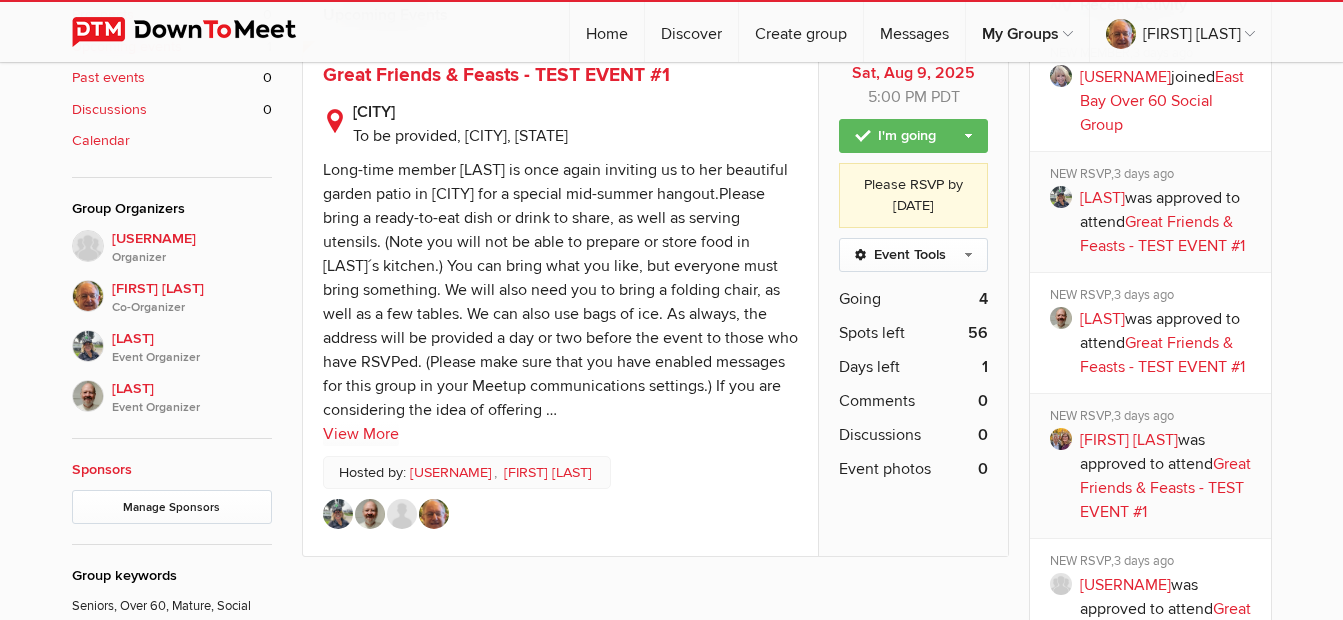 scroll, scrollTop: 900, scrollLeft: 0, axis: vertical 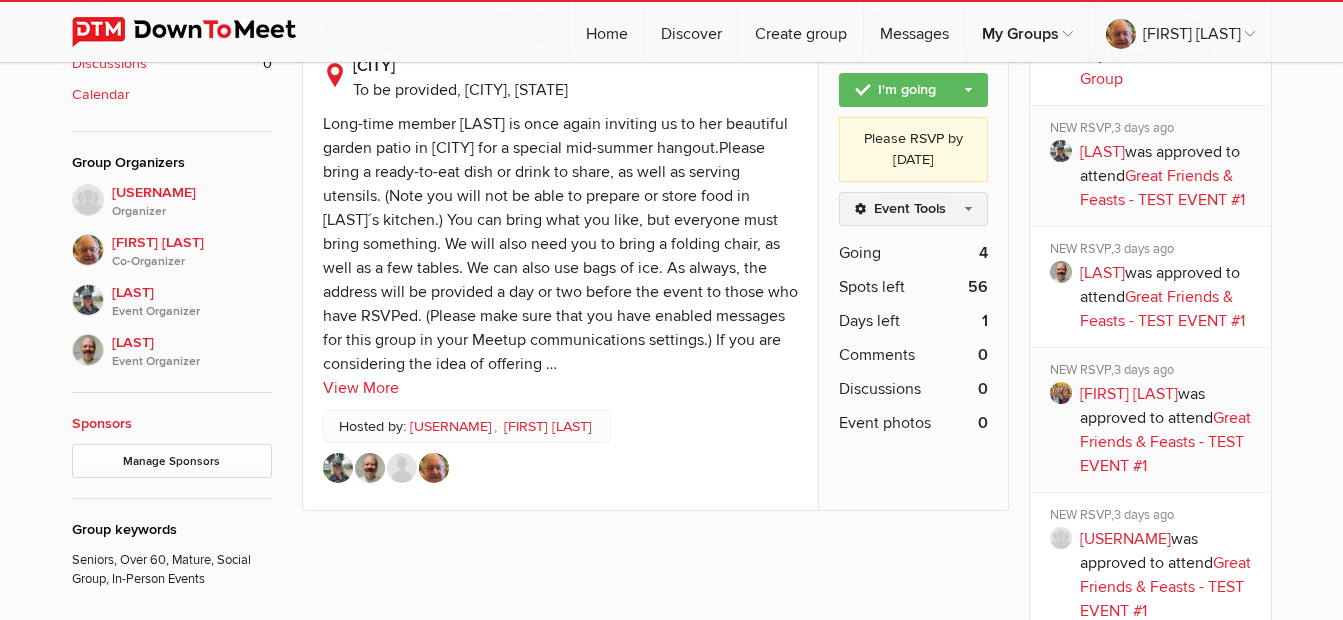 click on "Event Tools" 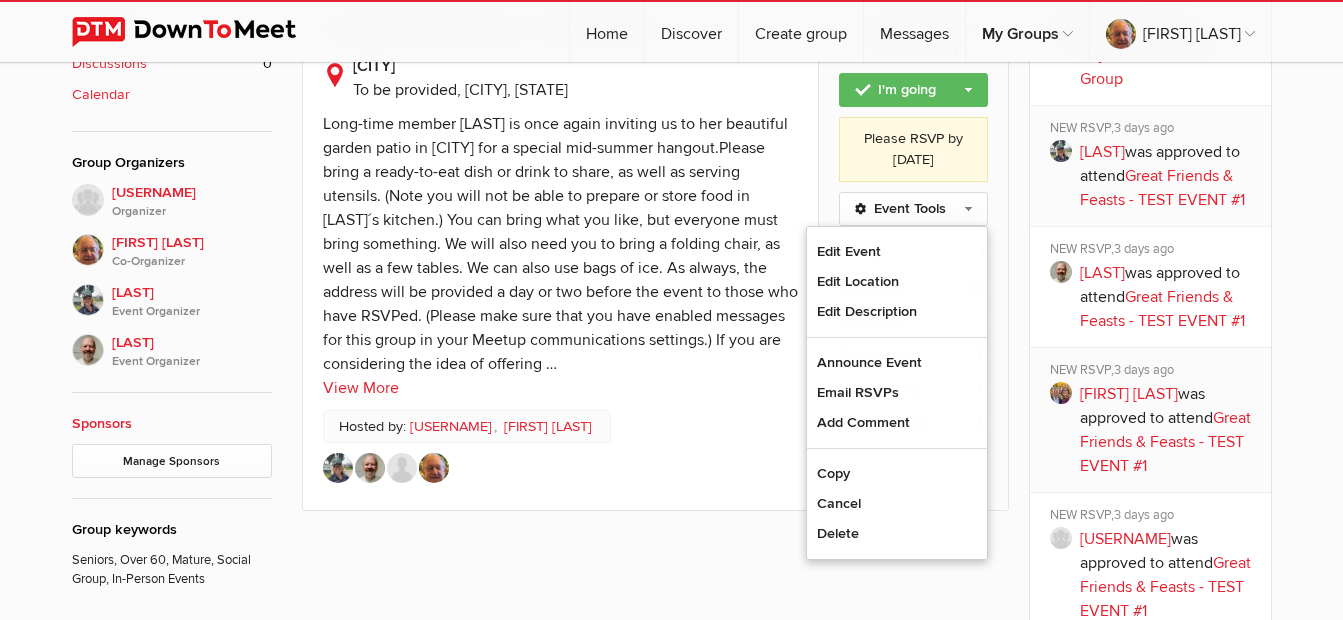 click on "To be provided, [CITY], [STATE] Host" 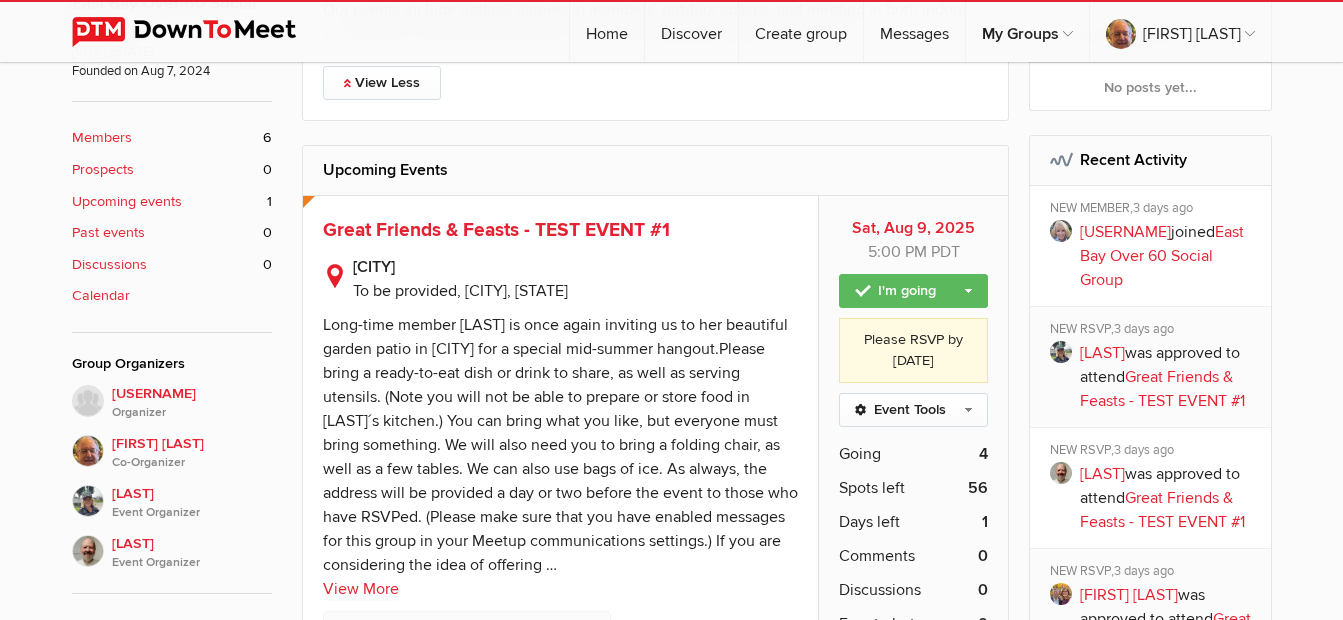 scroll, scrollTop: 700, scrollLeft: 0, axis: vertical 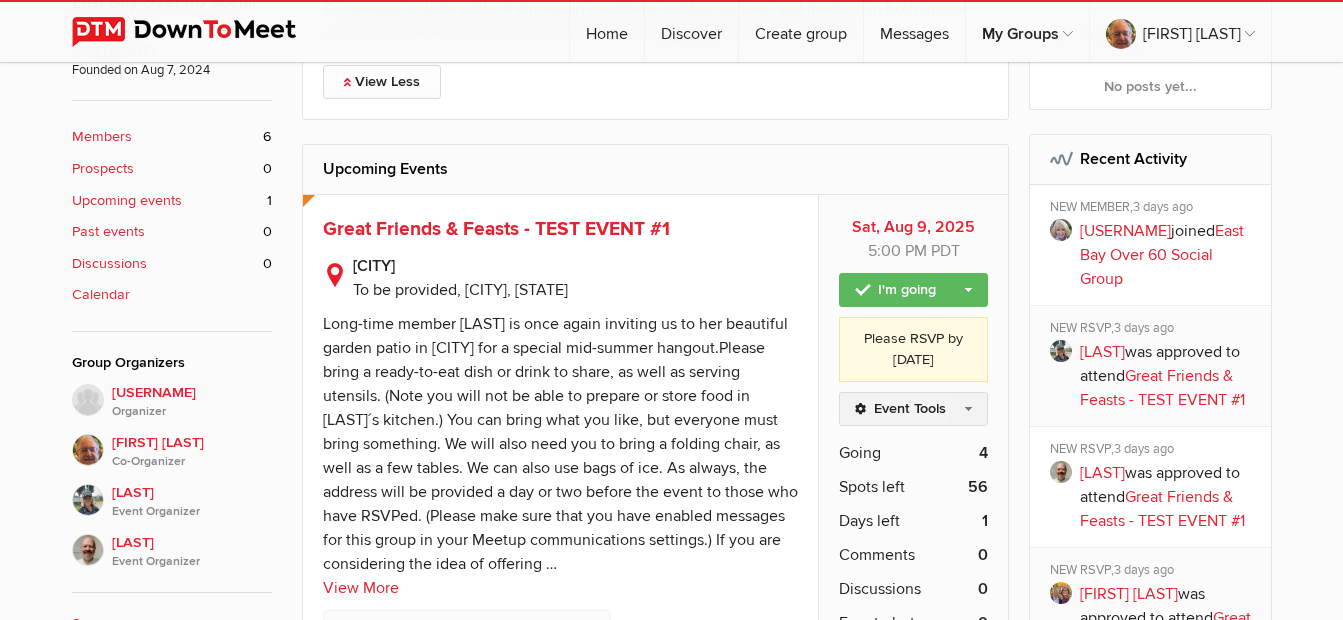 click on "Event Tools" 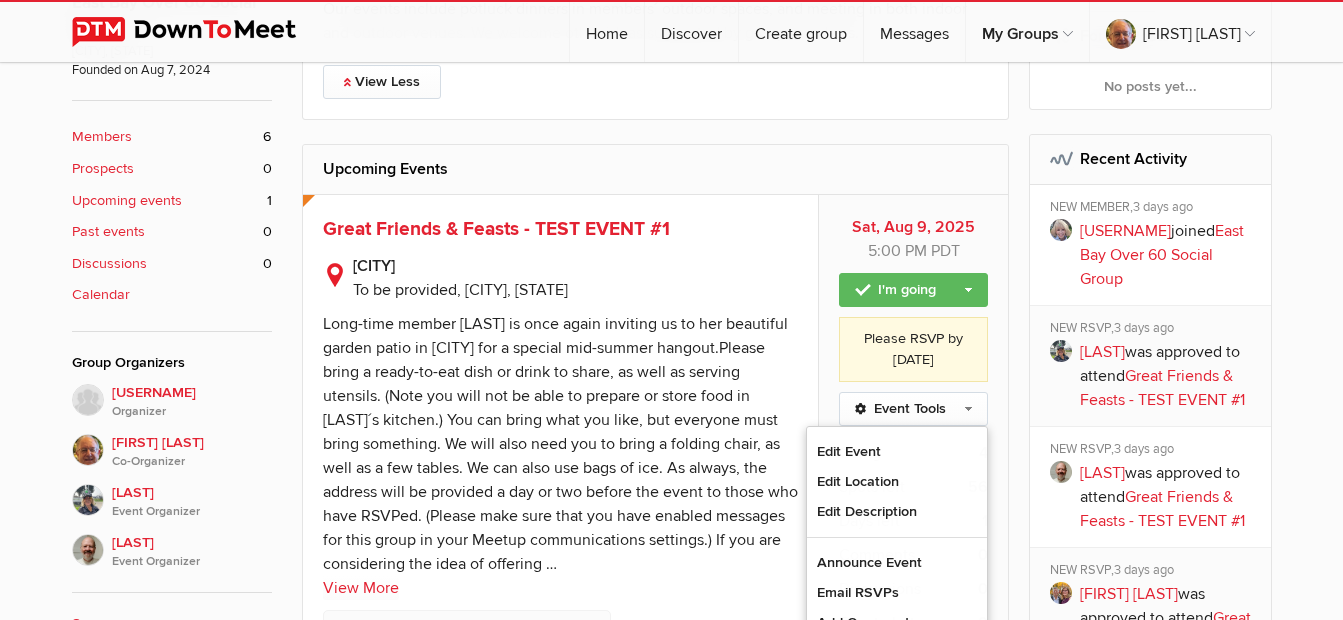 click on "Long-time member [LAST] is once again inviting us to her beautiful garden patio in [CITY] for a special mid-summer hangout.Please bring a ready-to-eat dish or drink to share, as well as serving utensils. (Note you will not be able to prepare or store food in [LAST]´s kitchen.) You can bring what you like, but everyone must bring something. We will also need you to bring a folding chair, as well as a few tables. We can also use bags of ice. As always, the address will be provided a day or two before the event to those who have RSVPed. (Please make sure that you have enabled messages for this group in your Meetup communications settings.) If you are considering the idea of offering …" 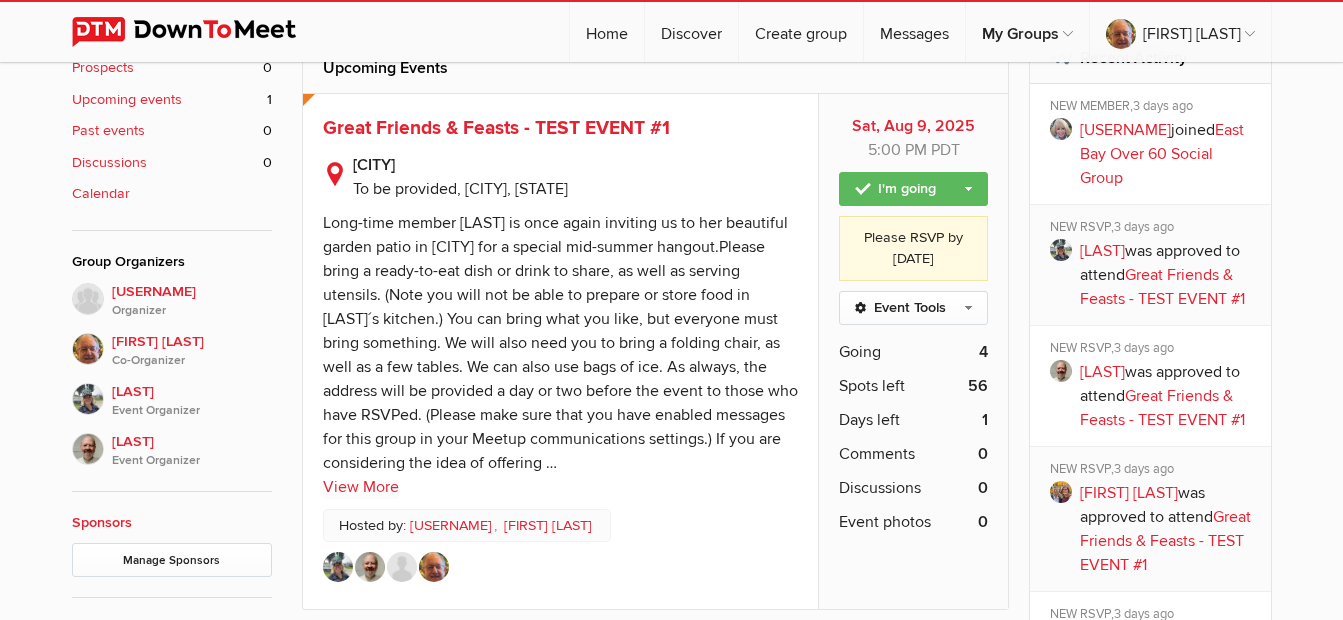scroll, scrollTop: 800, scrollLeft: 0, axis: vertical 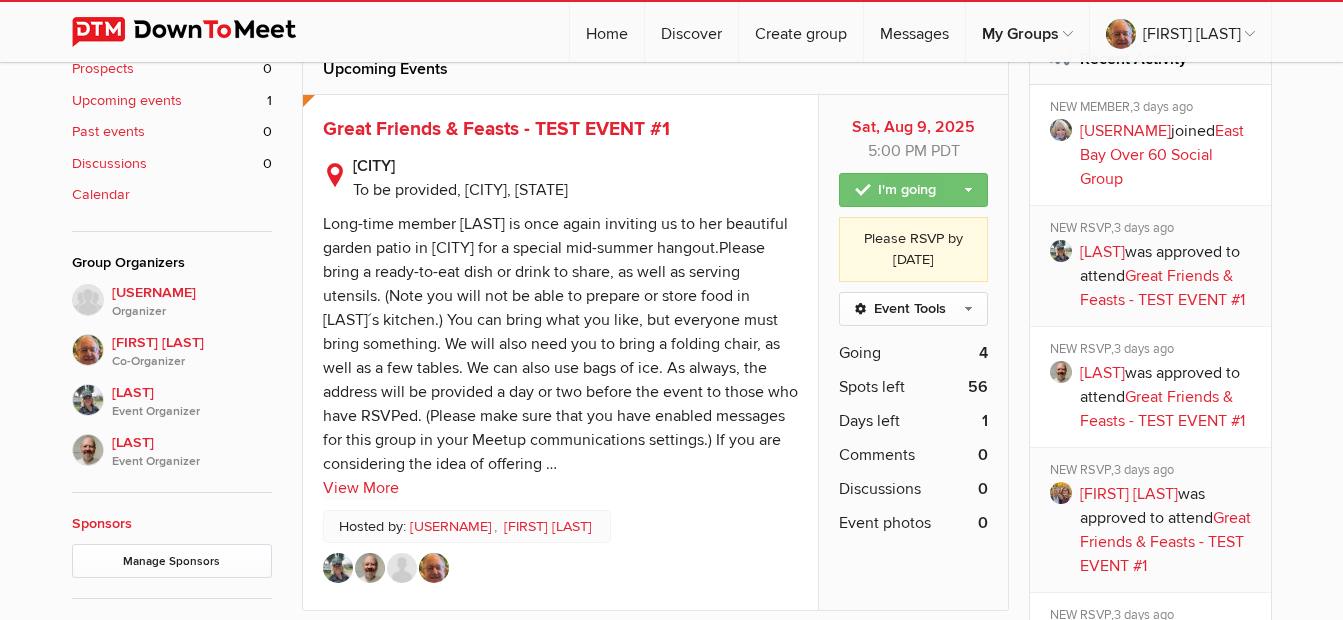 click on "I'm going" 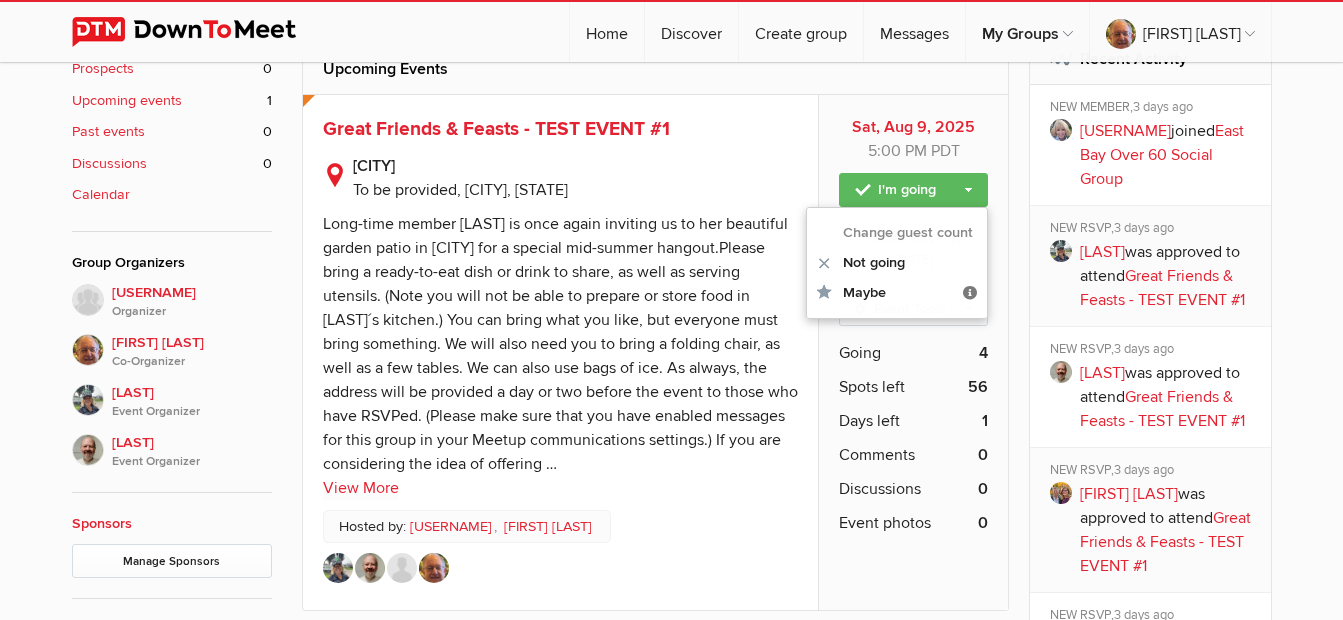 click on "[CITY]" 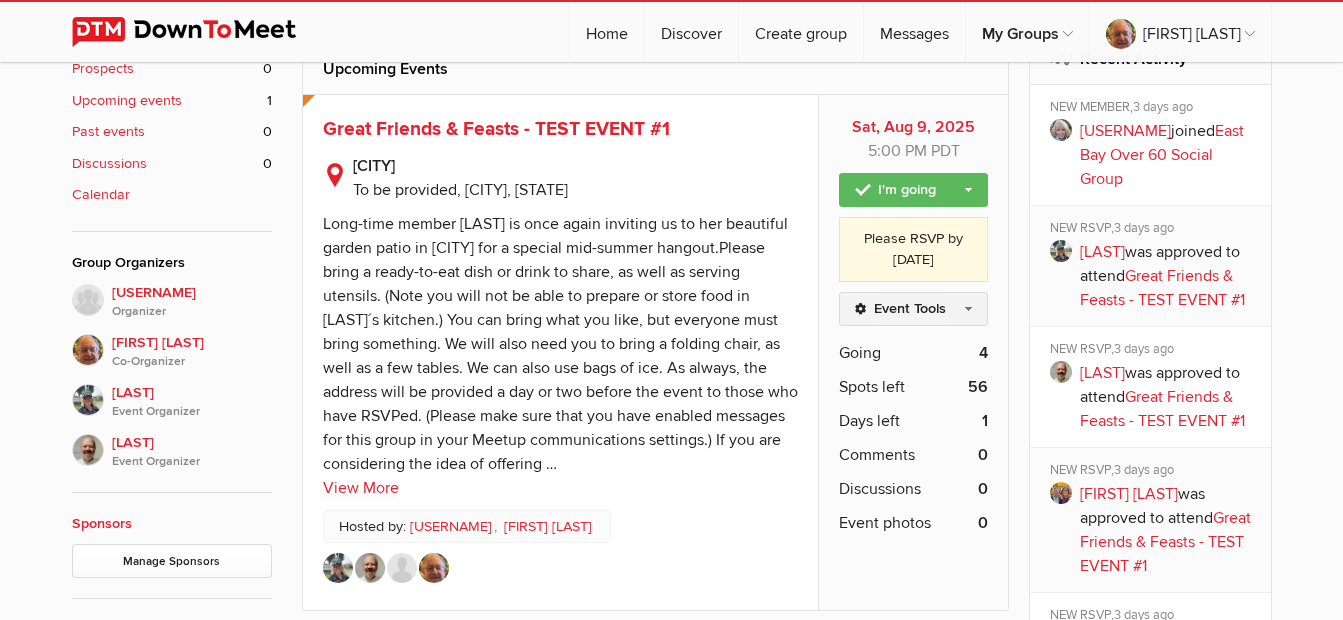 click on "Event Tools" 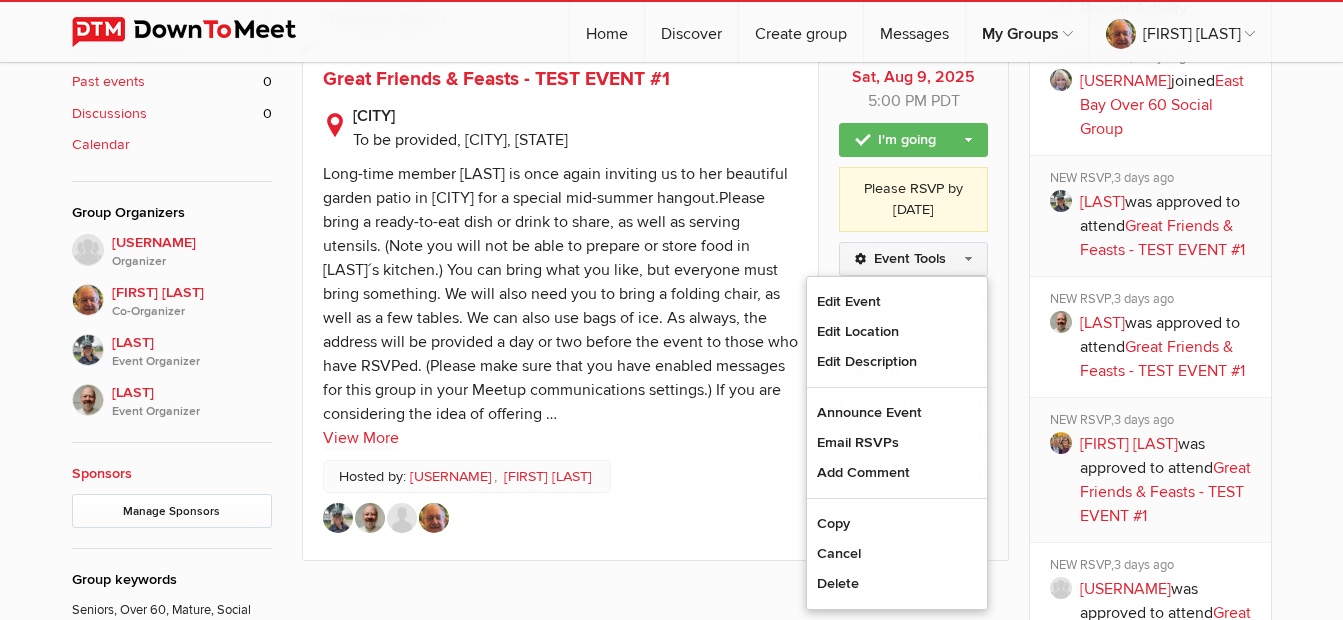 scroll, scrollTop: 900, scrollLeft: 0, axis: vertical 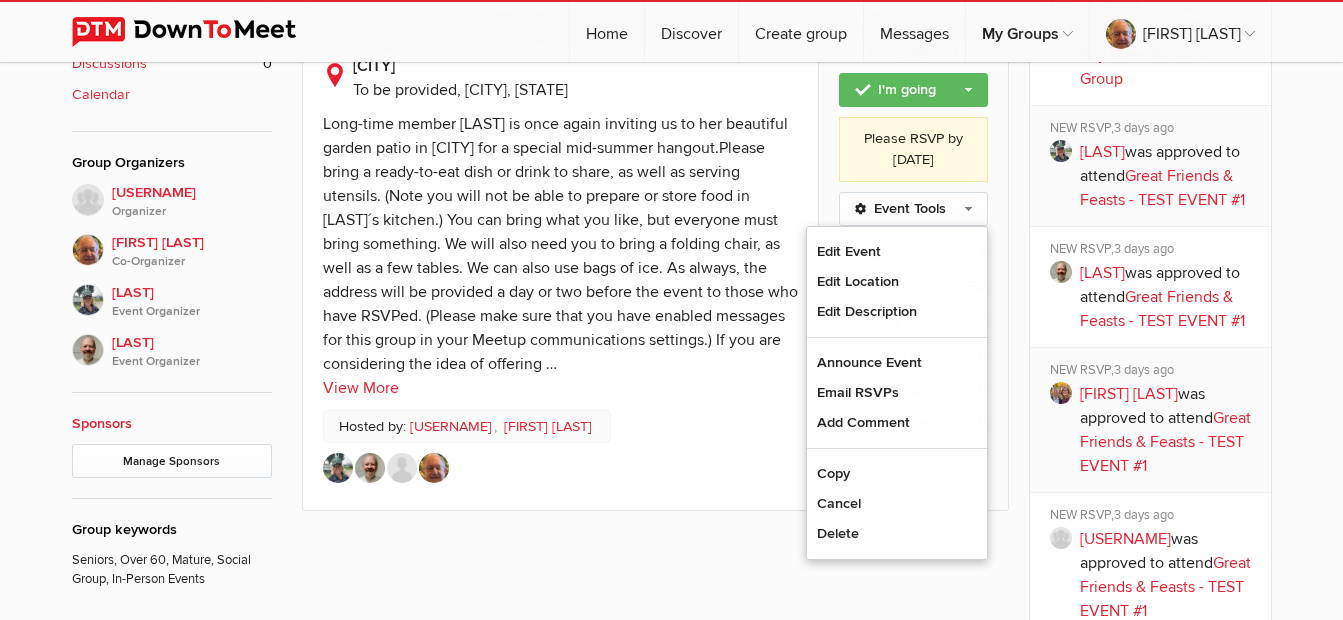 click on "Long-time member [LAST] is once again inviting us to her beautiful garden patio in [CITY] for a special mid-summer hangout.Please bring a ready-to-eat dish or drink to share, as well as serving utensils. (Note you will not be able to prepare or store food in [LAST]´s kitchen.) You can bring what you like, but everyone must bring something. We will also need you to bring a folding chair, as well as a few tables. We can also use bags of ice. As always, the address will be provided a day or two before the event to those who have RSVPed. (Please make sure that you have enabled messages for this group in your Meetup communications settings.) If you are considering the idea of offering …
View More" 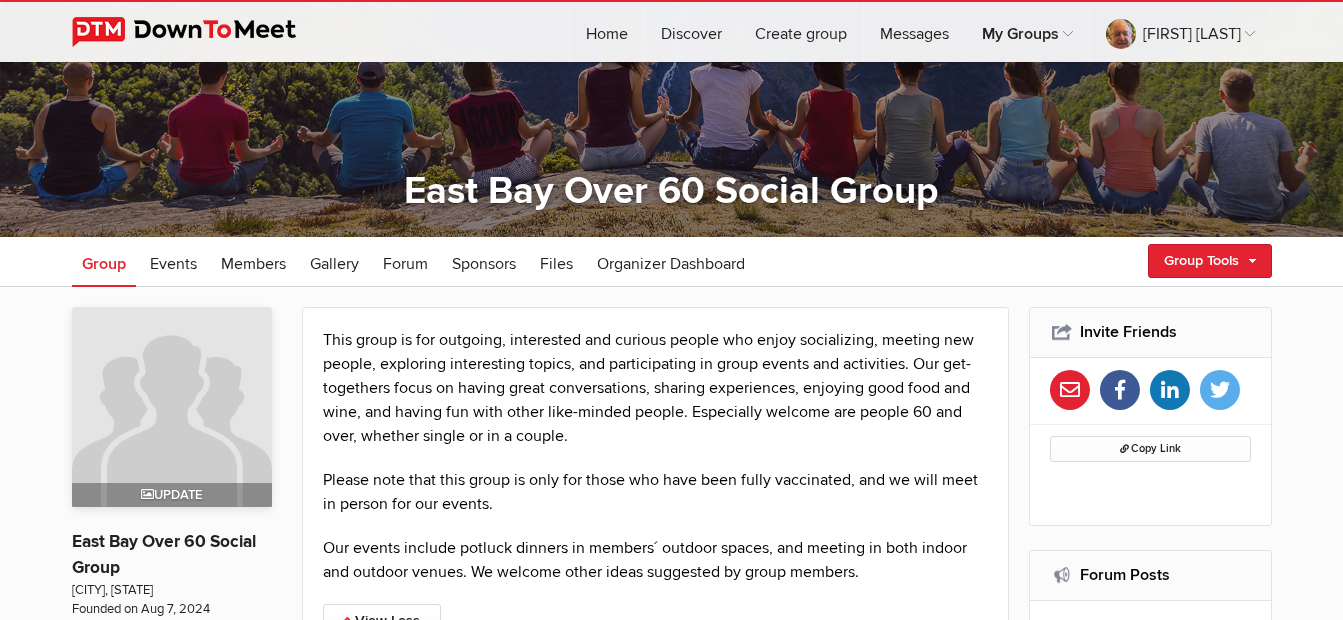 scroll, scrollTop: 200, scrollLeft: 0, axis: vertical 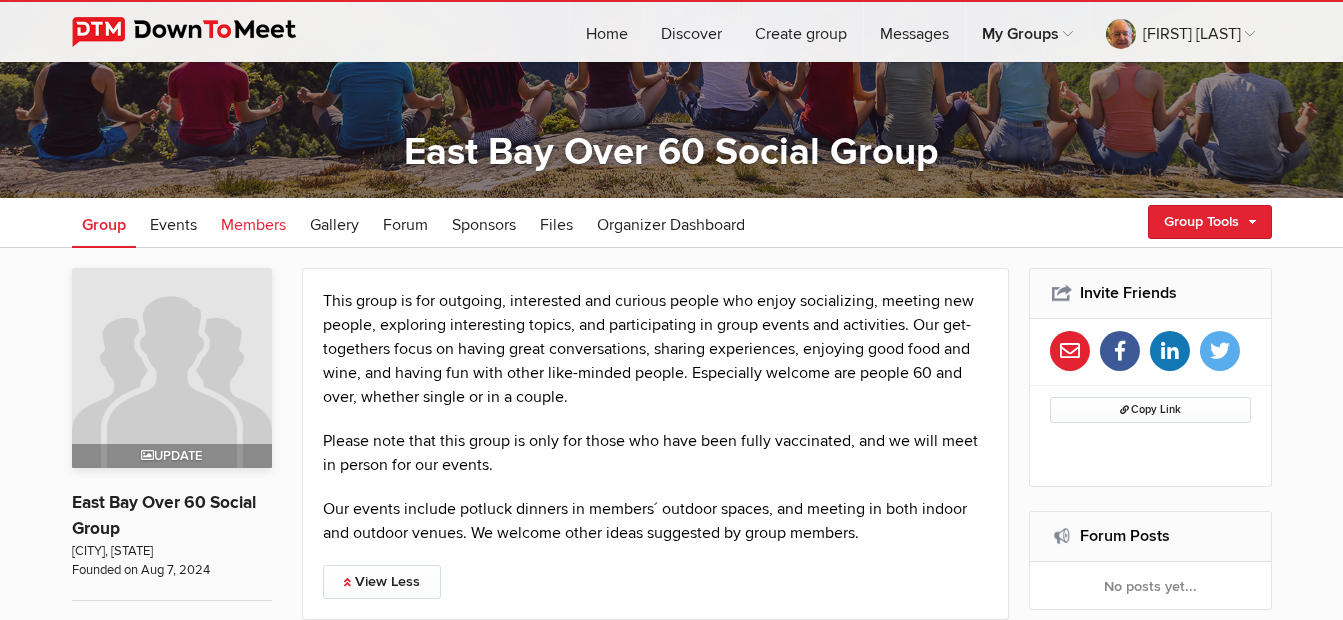 click on "Members" 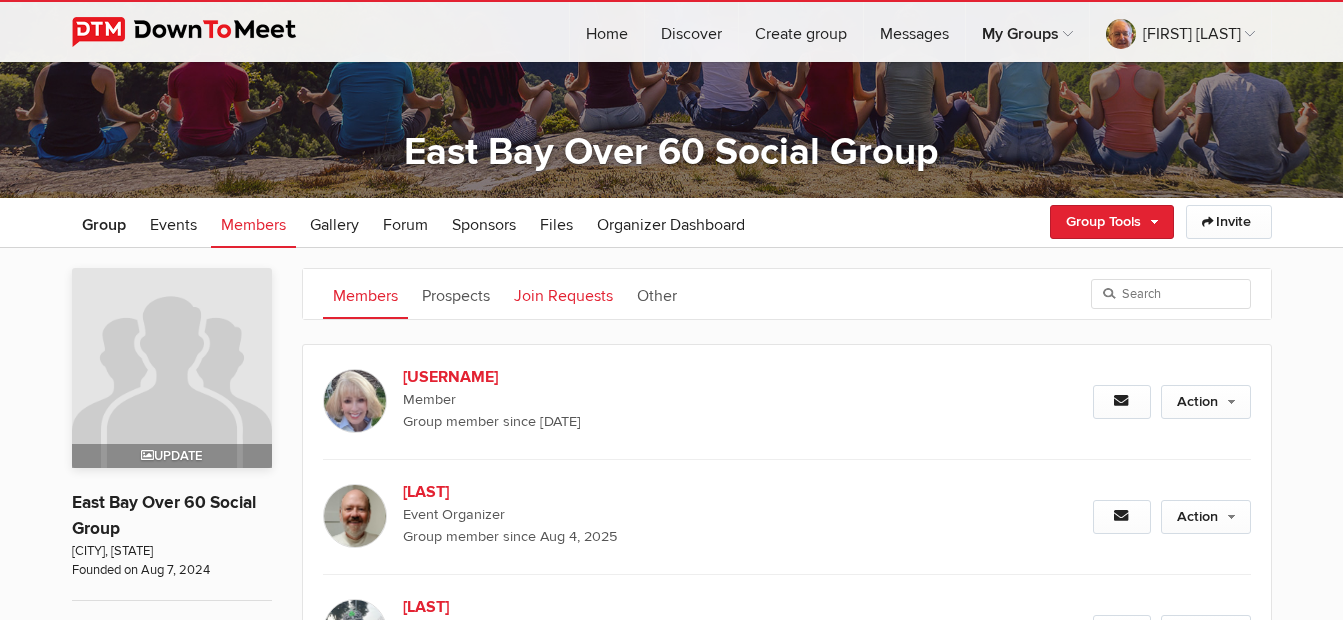 click on "Join Requests" 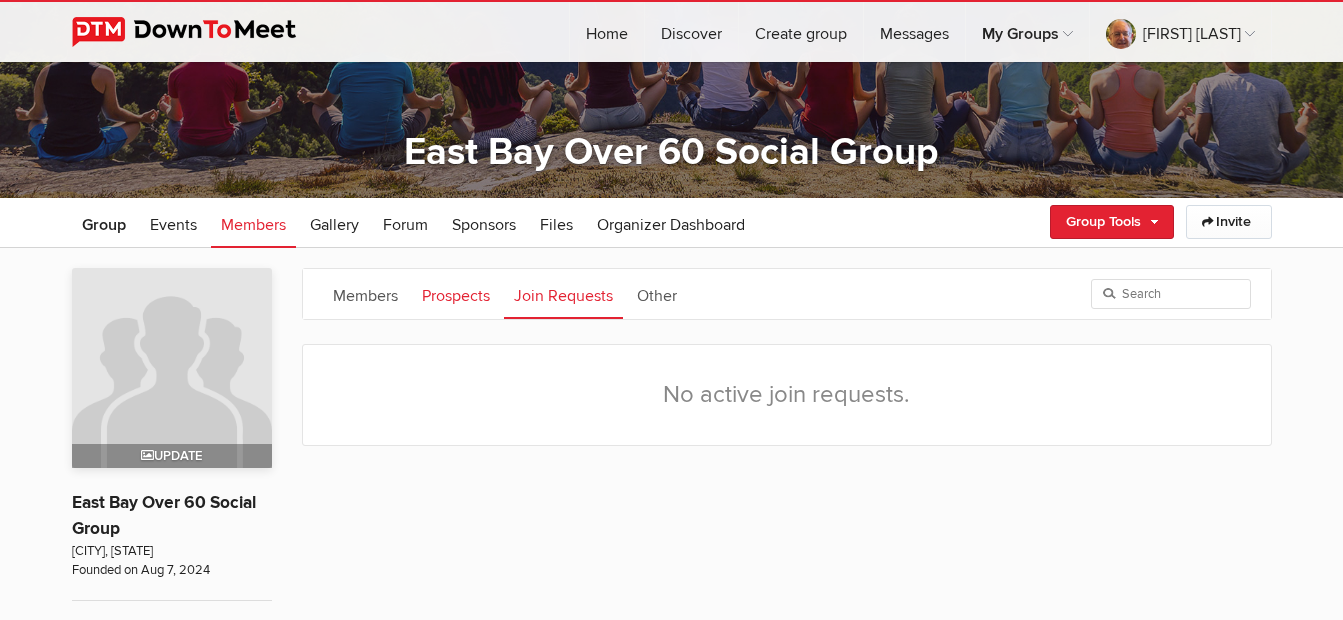 click on "Prospects" 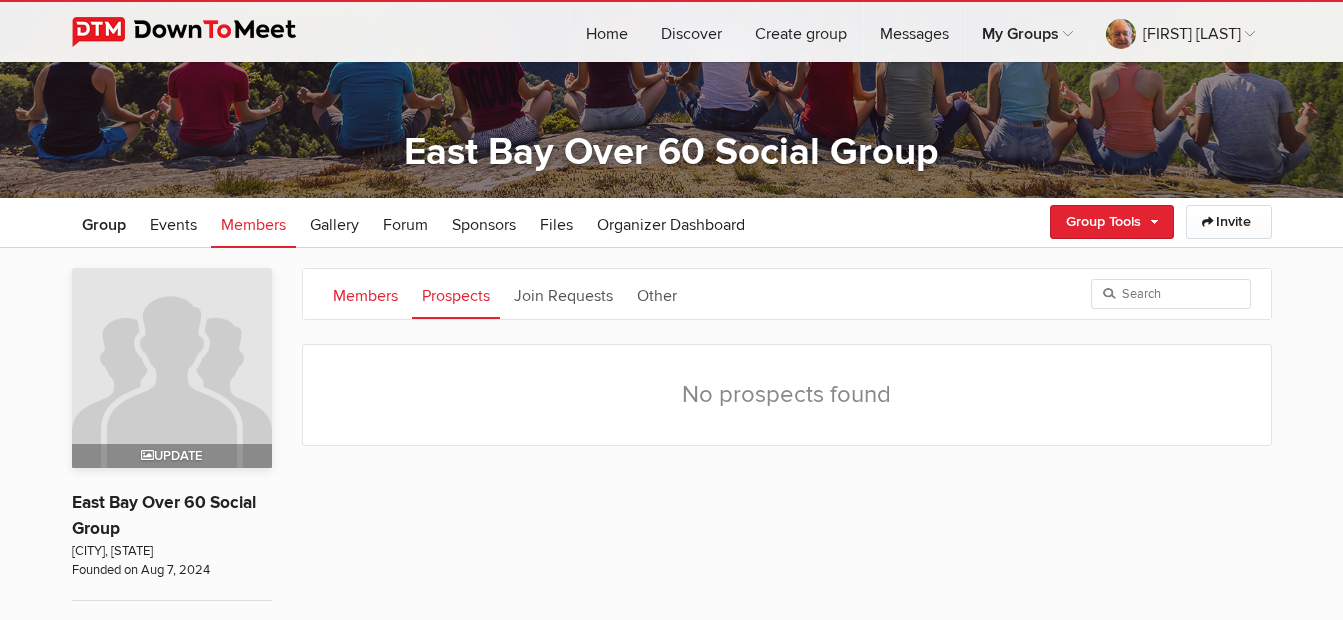 click on "Members" 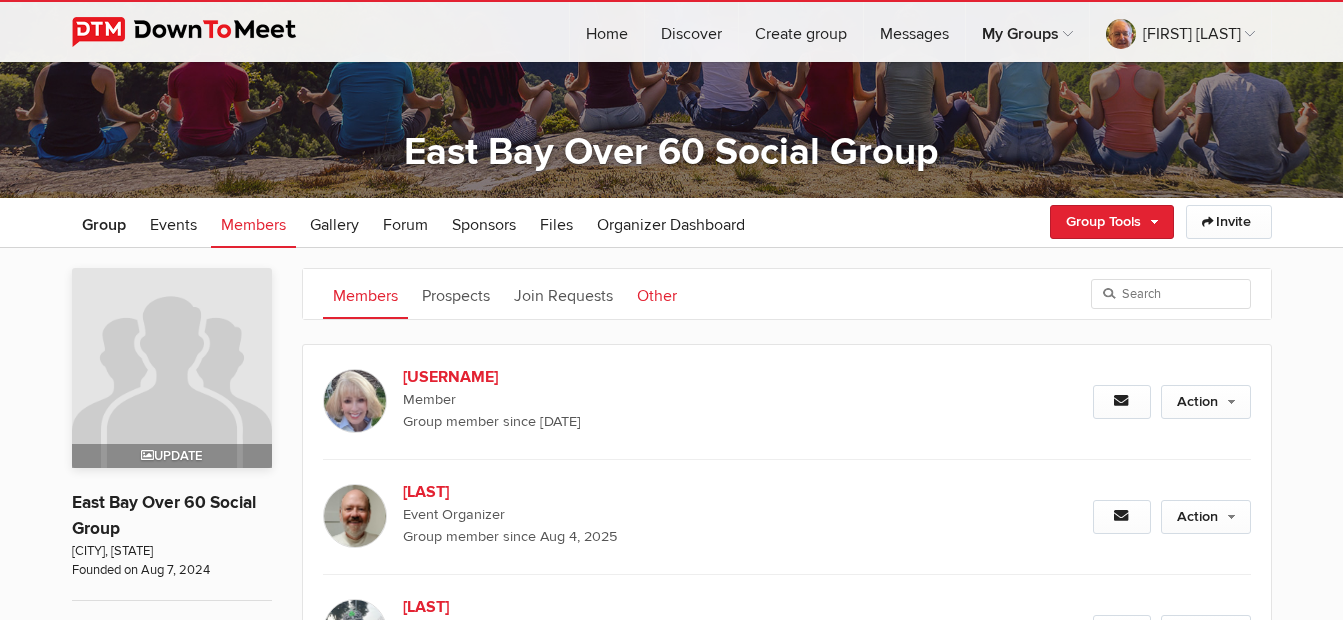 click on "Other" 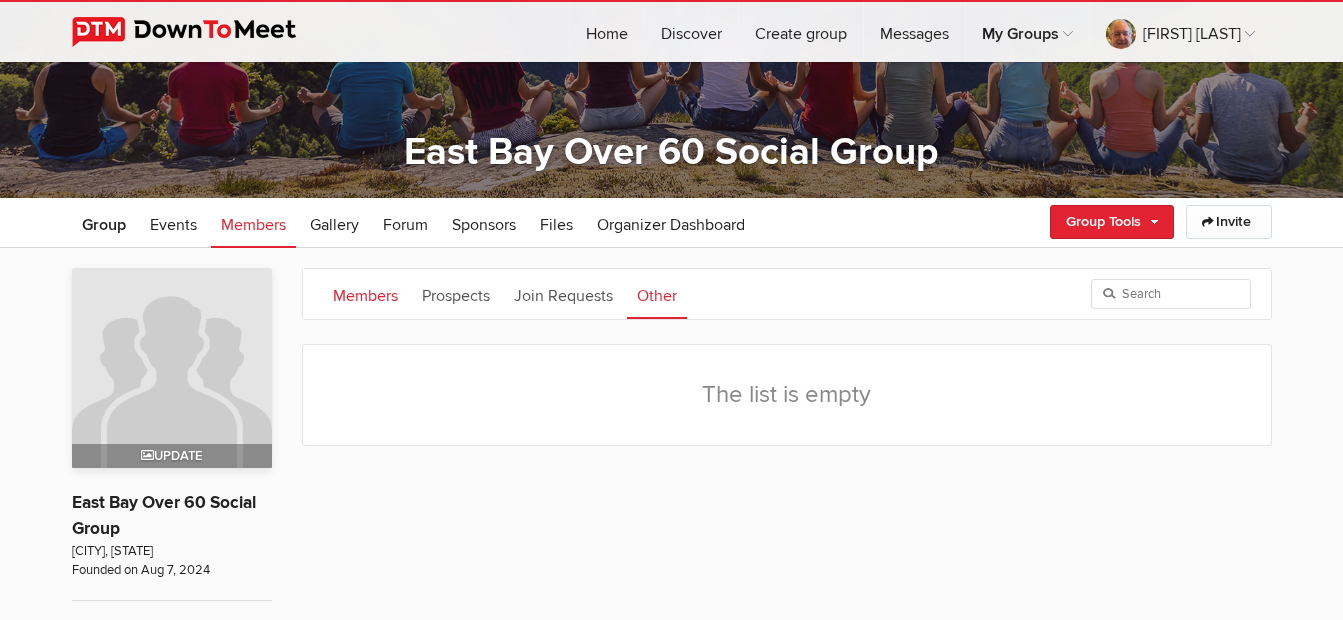 click on "Members" 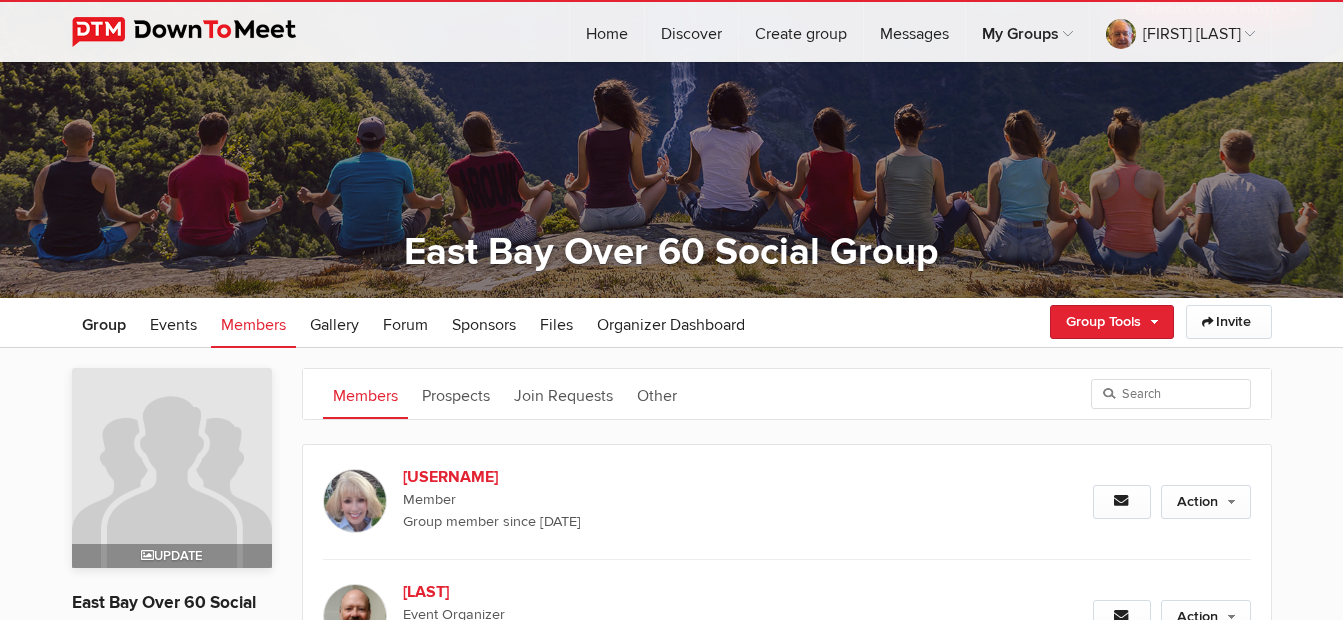 scroll, scrollTop: 0, scrollLeft: 0, axis: both 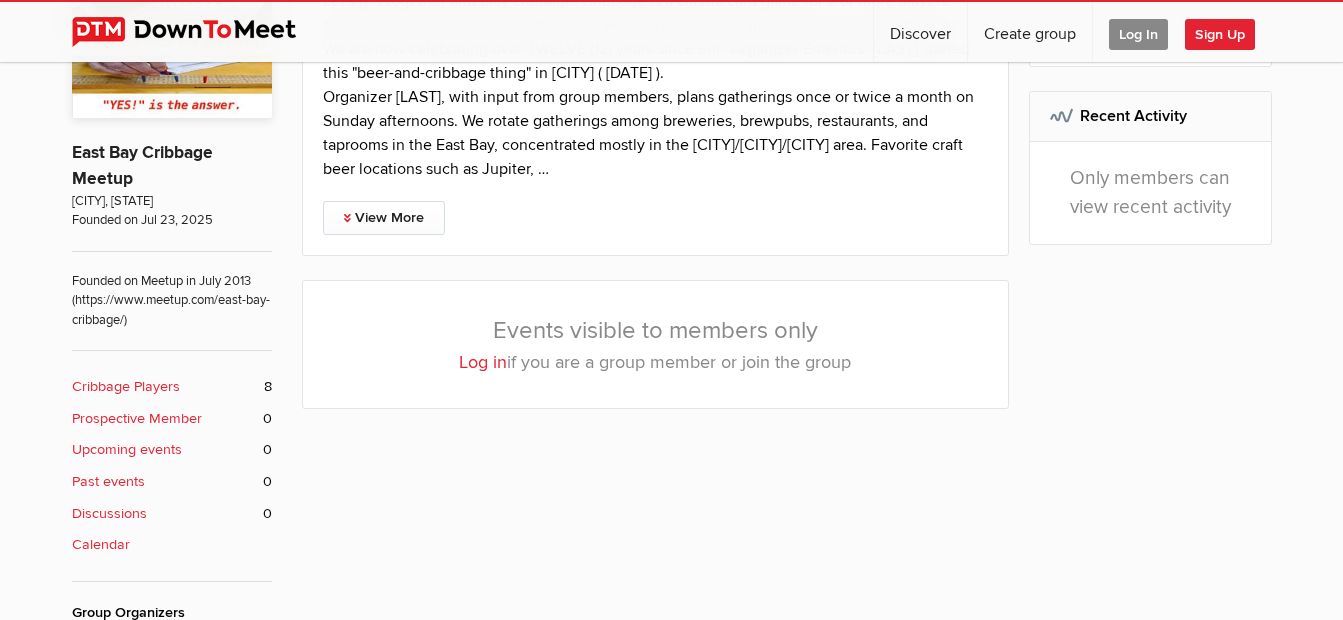 click on "Cribbage Players" 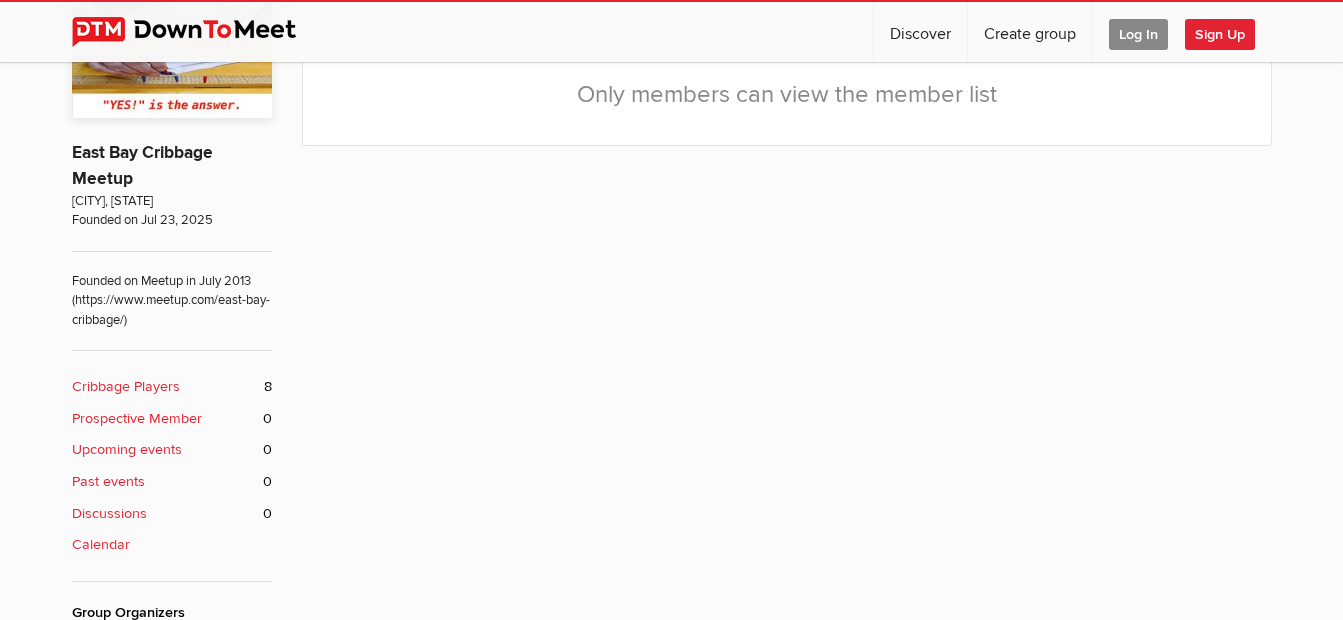 scroll, scrollTop: 398, scrollLeft: 0, axis: vertical 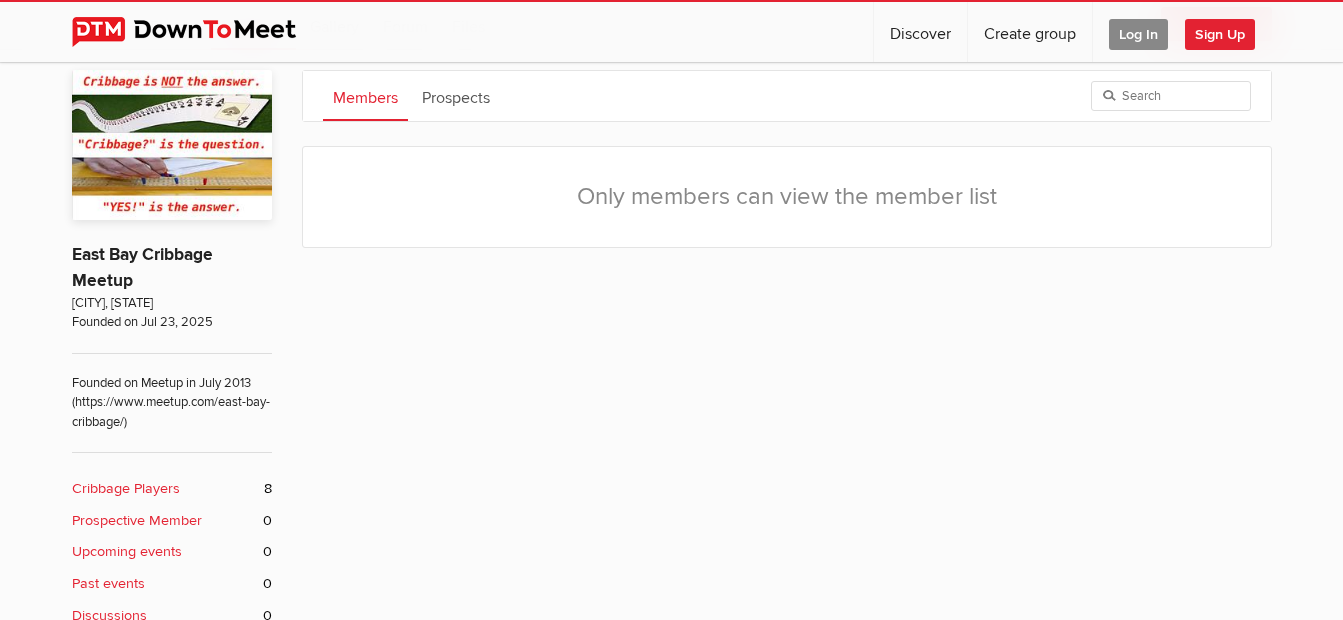 click on "Log In" 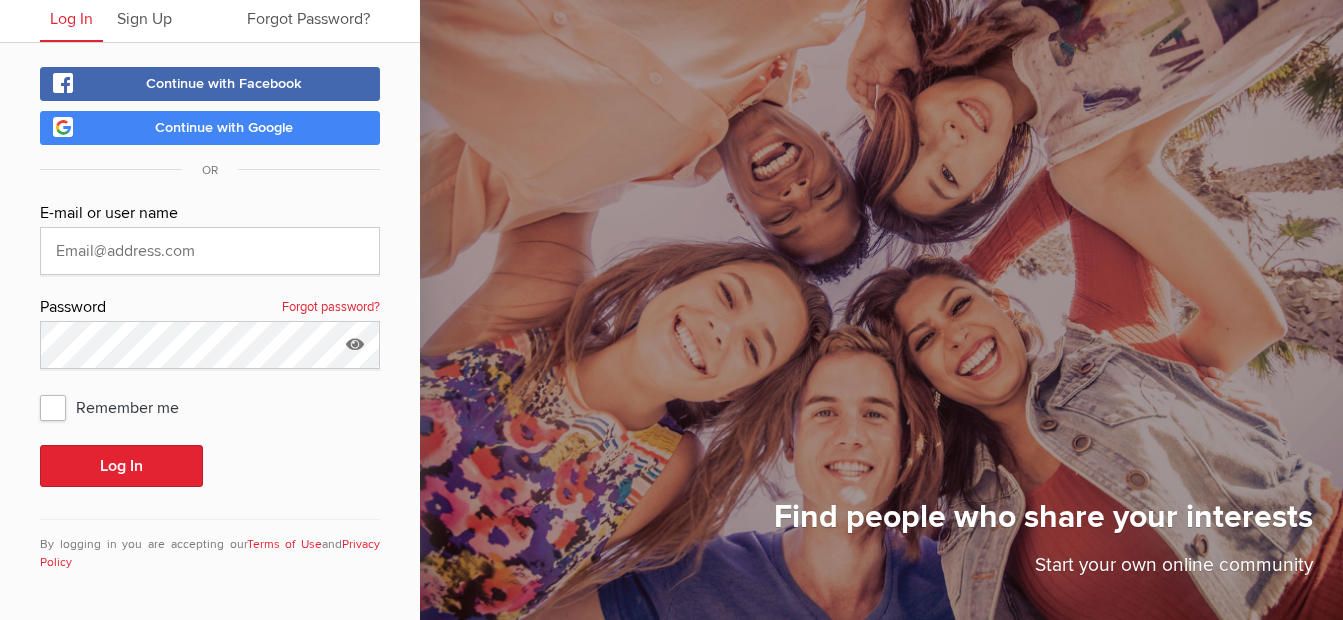 scroll, scrollTop: 70, scrollLeft: 0, axis: vertical 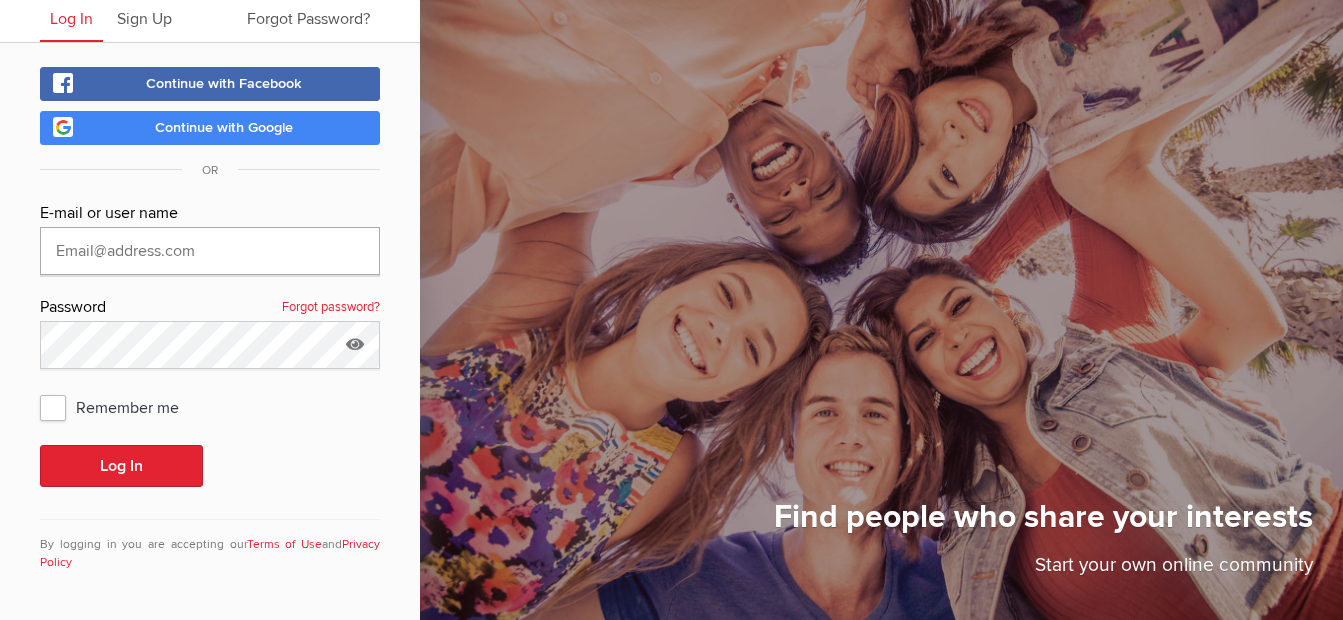 click at bounding box center (210, 251) 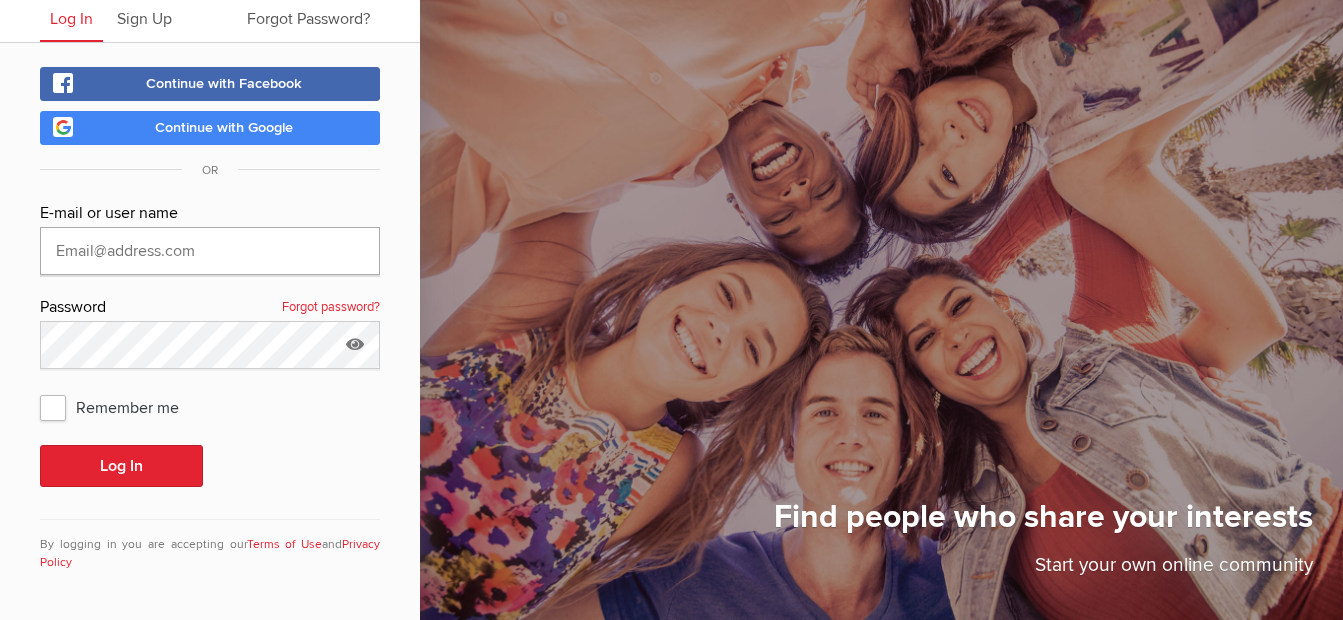 type on "terryhi@yahoo.com" 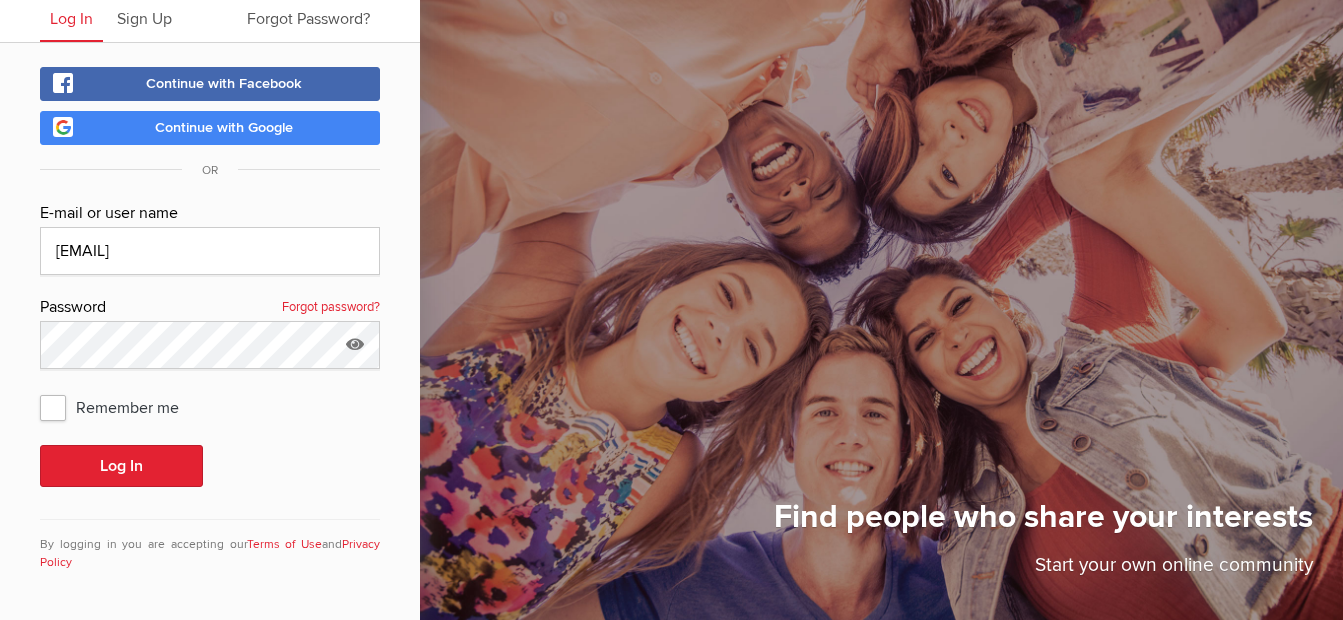 click on "Remember me" 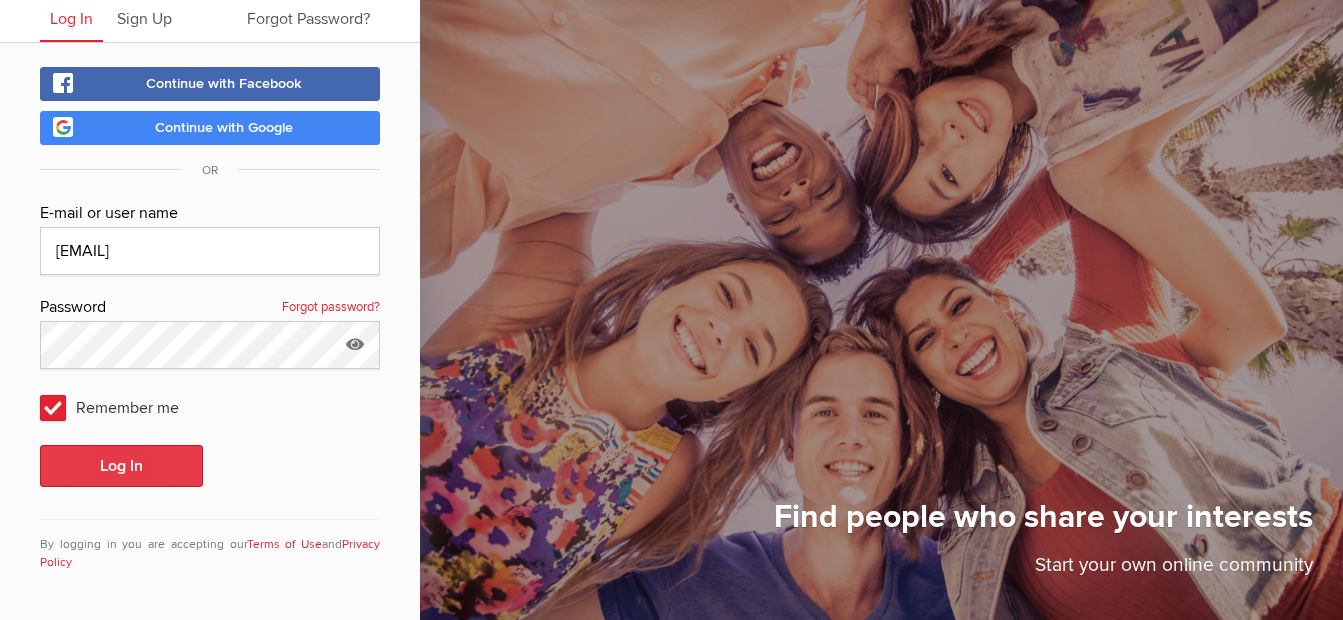 click on "Log In" 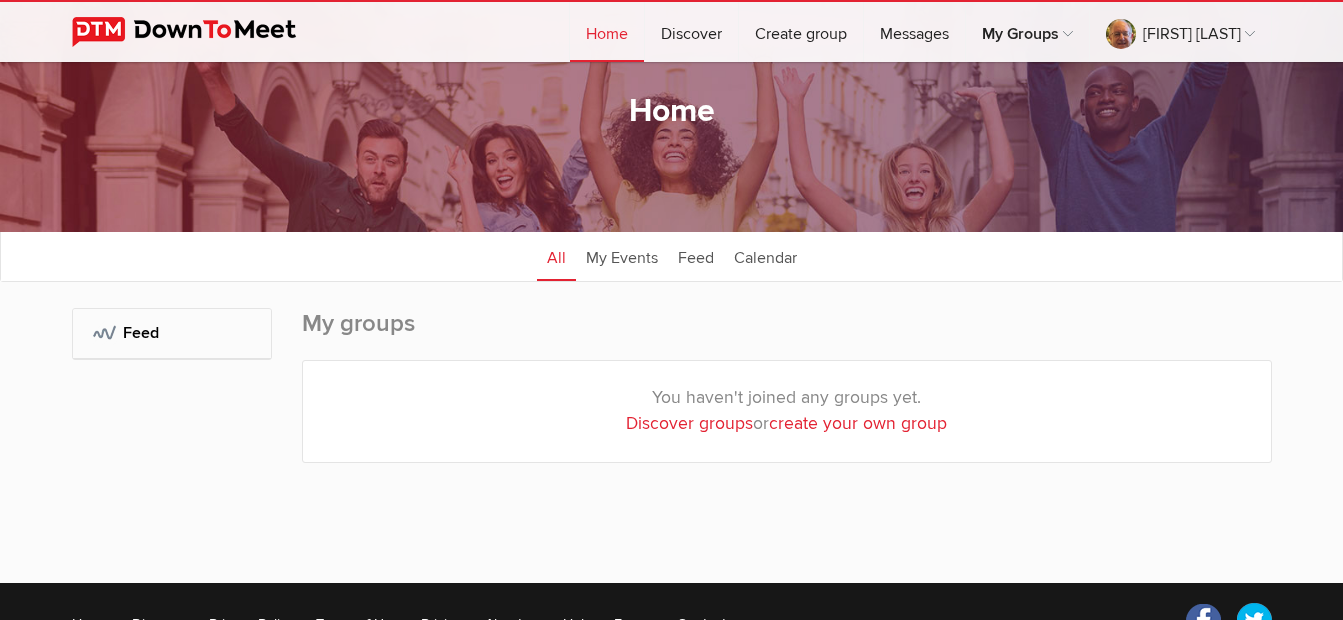 scroll, scrollTop: 0, scrollLeft: 0, axis: both 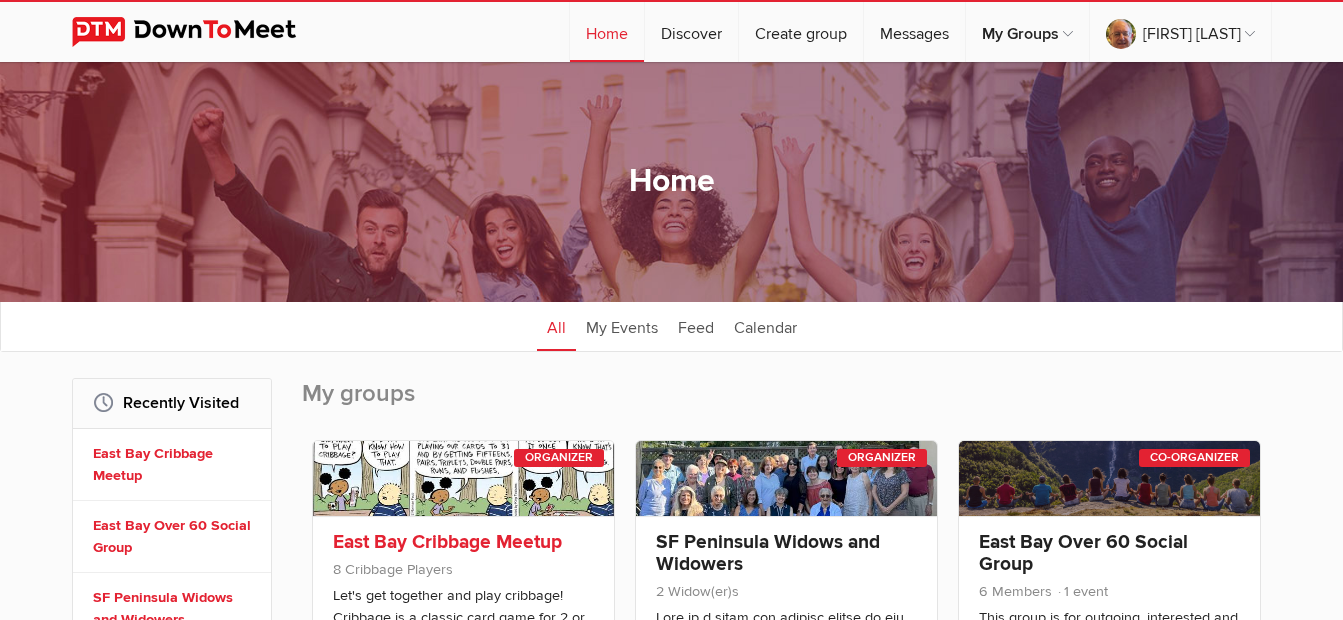click on "East Bay Cribbage Meetup" 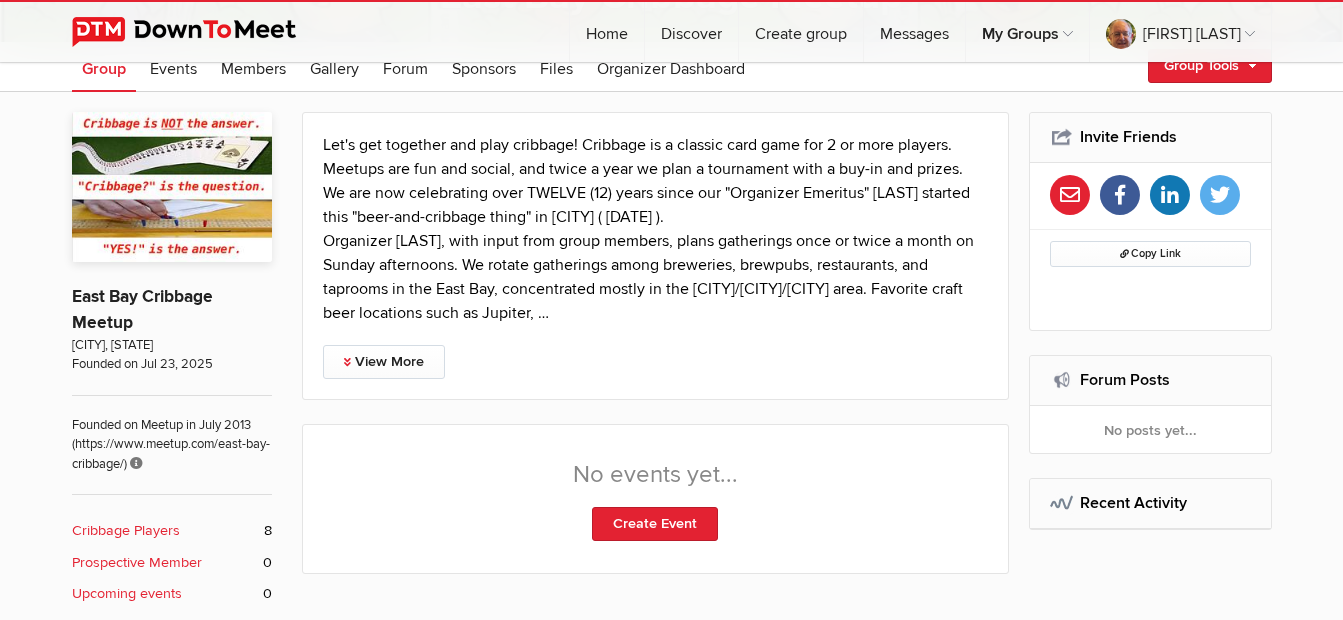 scroll, scrollTop: 500, scrollLeft: 0, axis: vertical 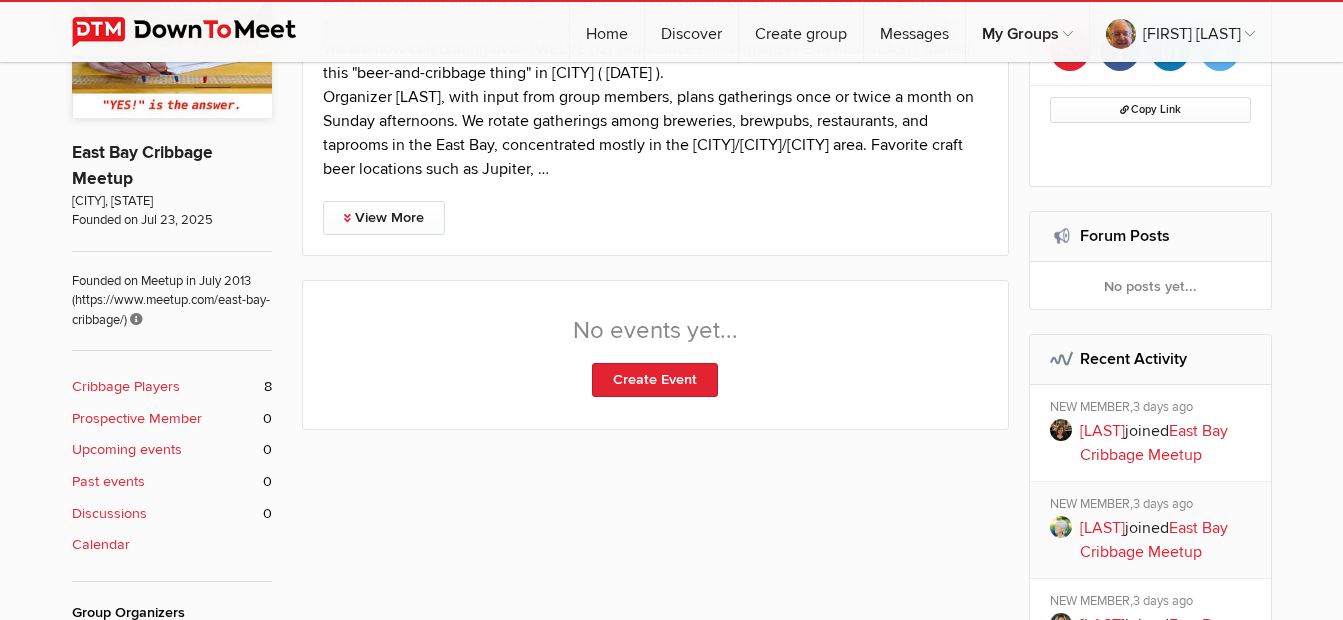 click on "Cribbage Players" 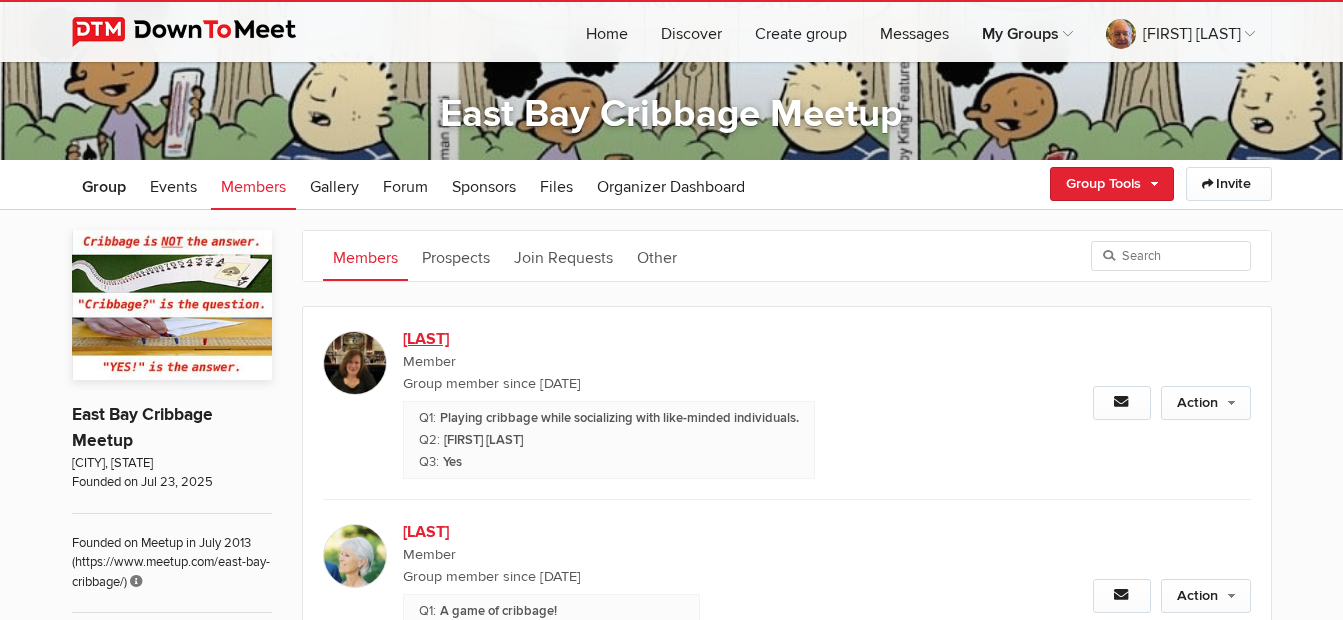 scroll, scrollTop: 284, scrollLeft: 0, axis: vertical 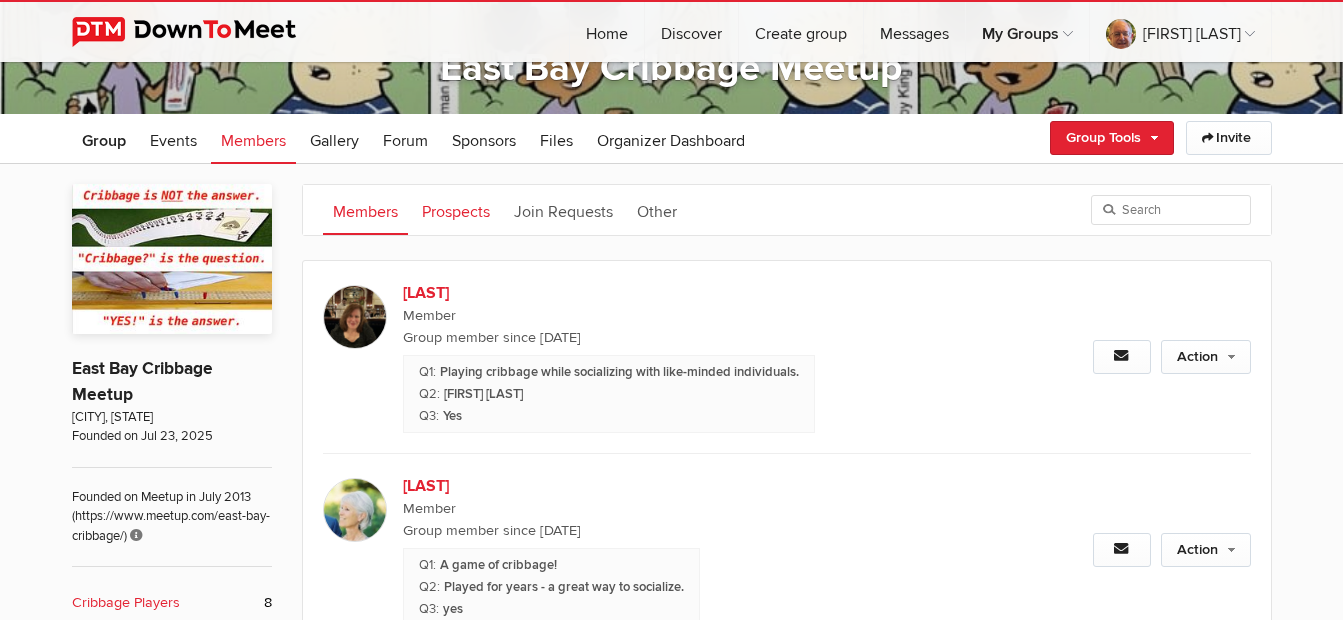 click on "Prospects" 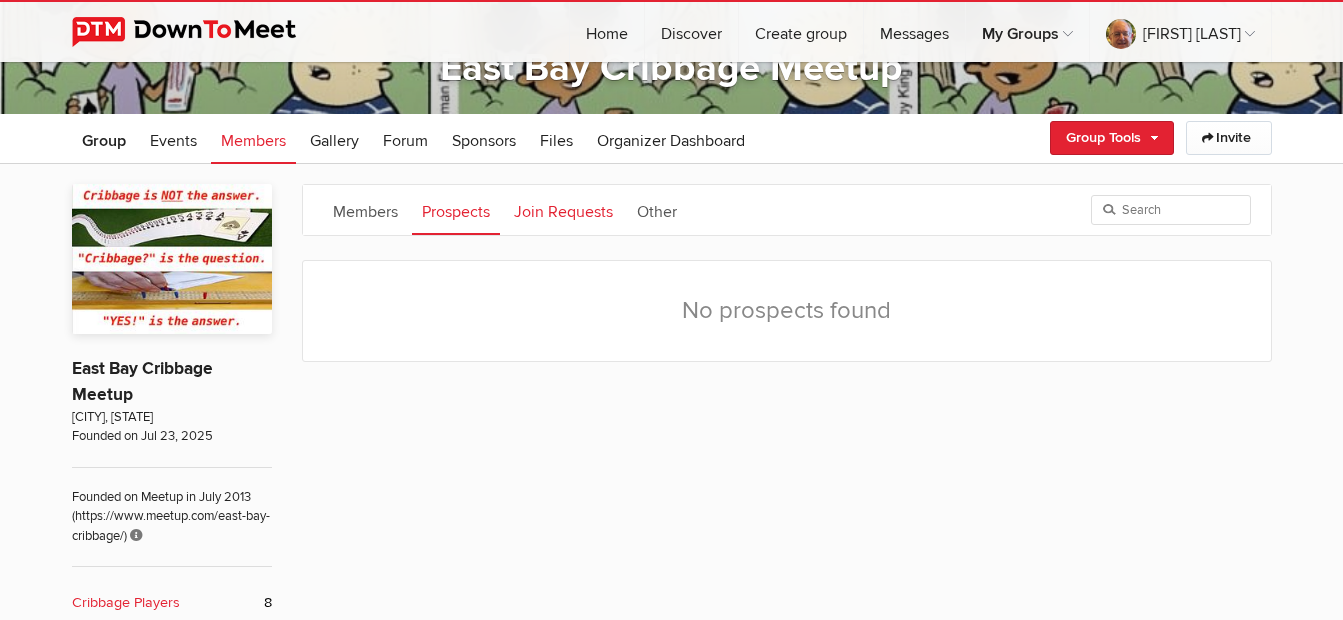 click on "Join Requests" 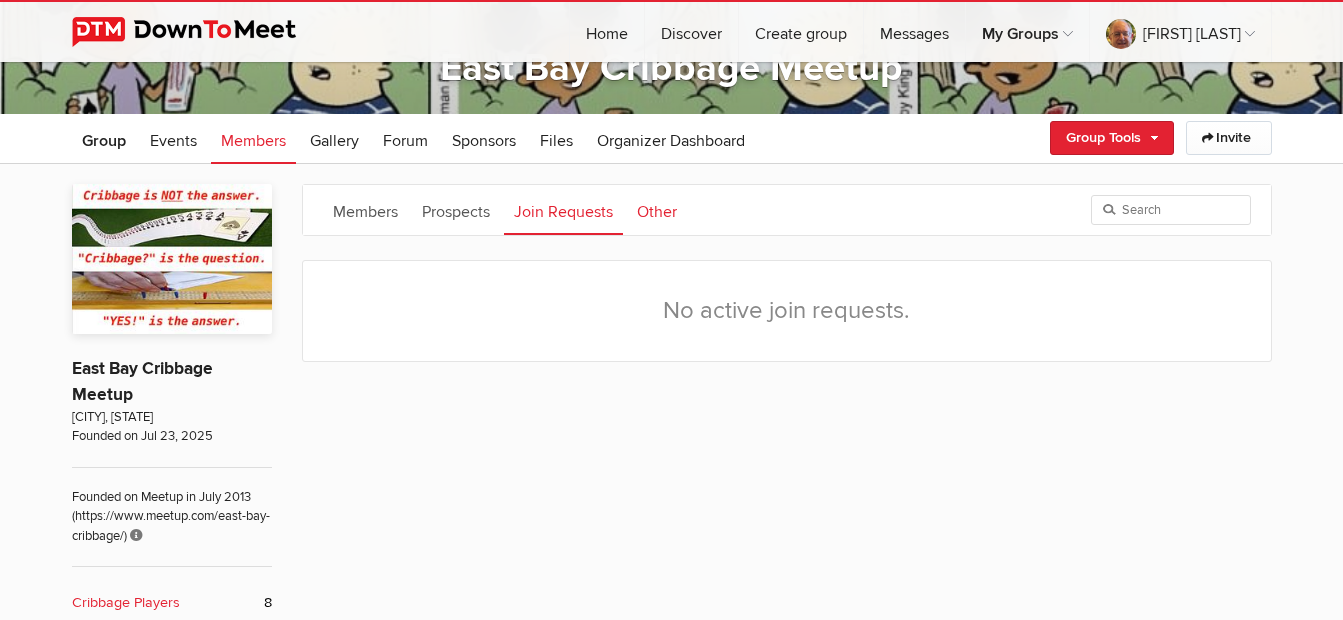 click on "Other" 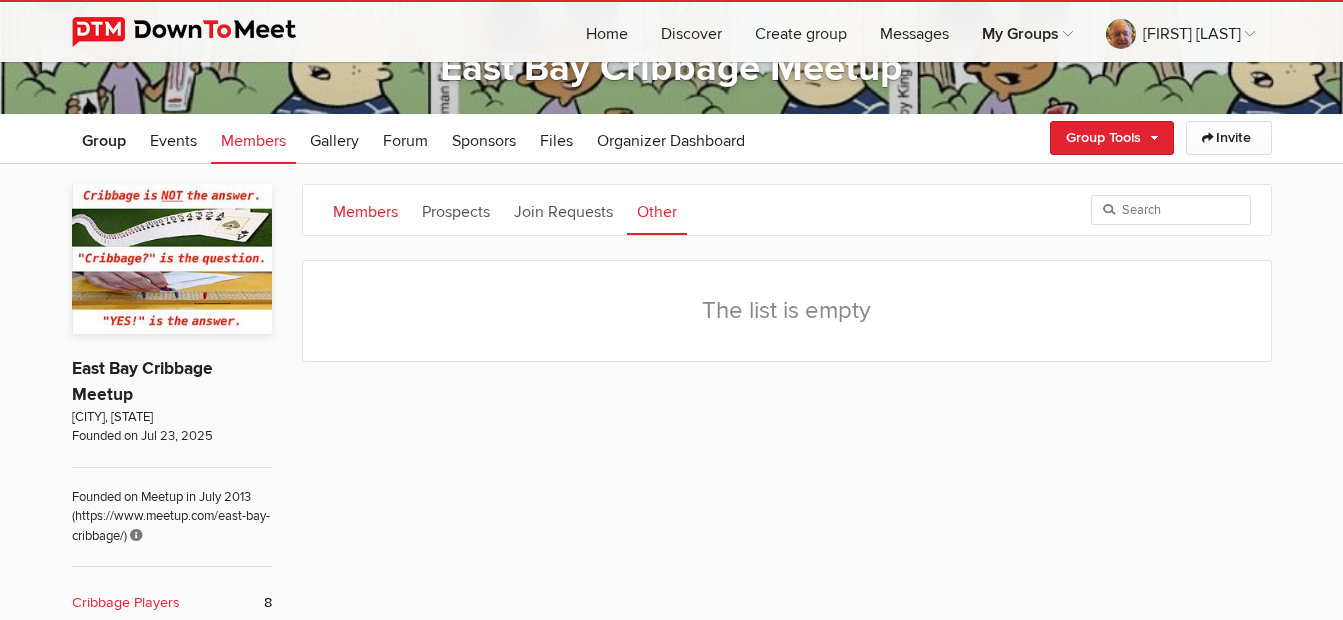 click on "Members" 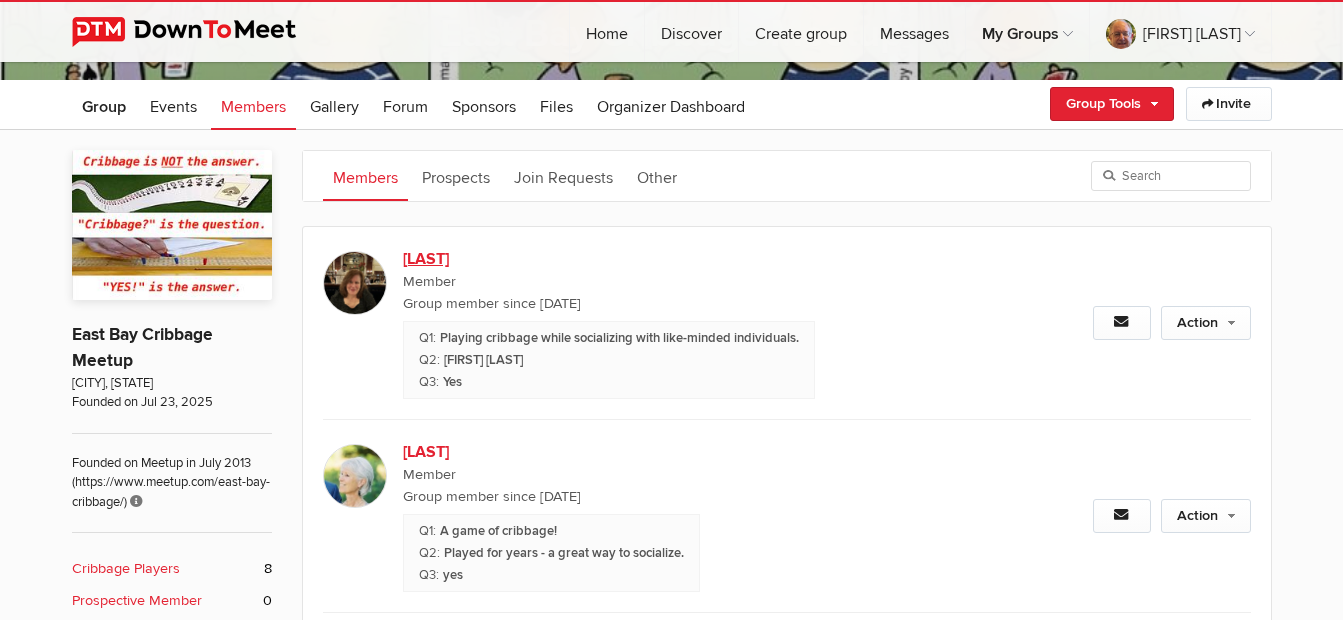 scroll, scrollTop: 184, scrollLeft: 0, axis: vertical 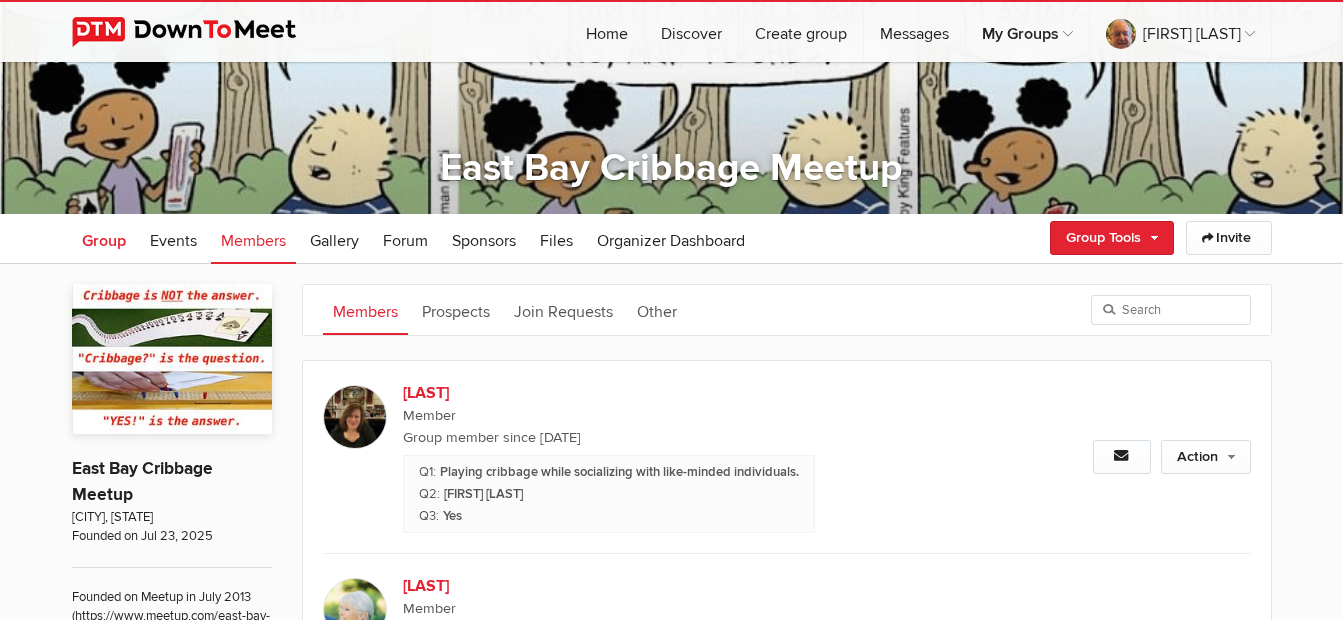click on "Group" 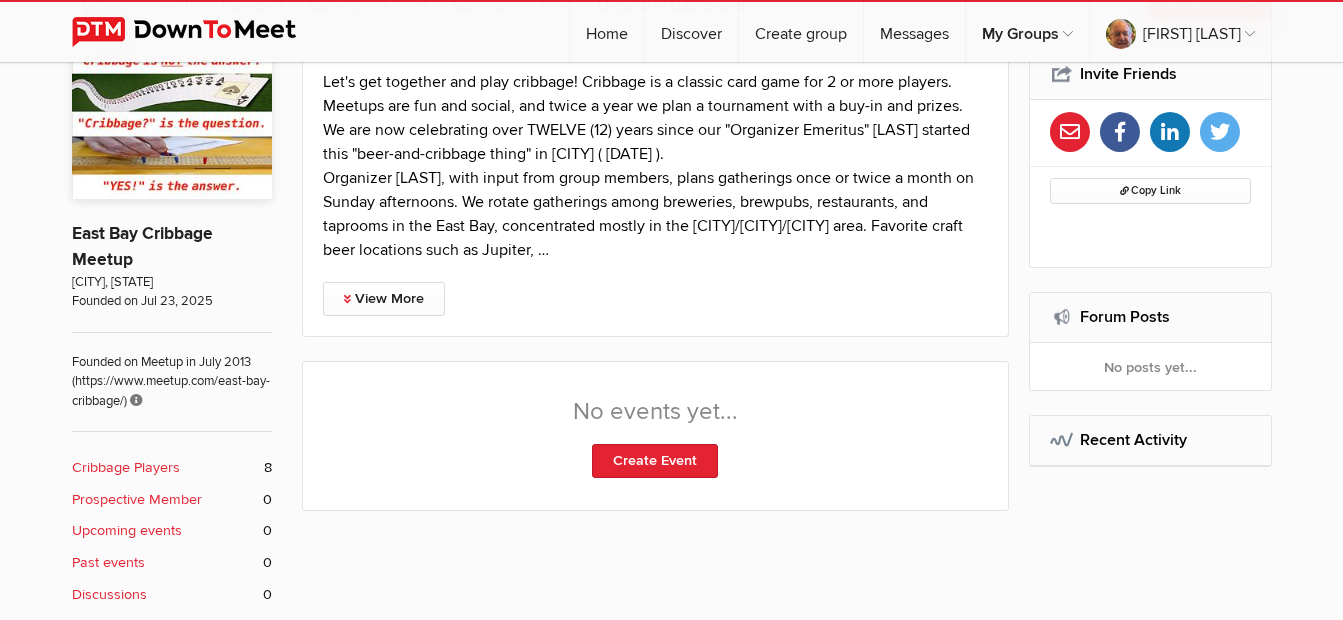 scroll, scrollTop: 584, scrollLeft: 0, axis: vertical 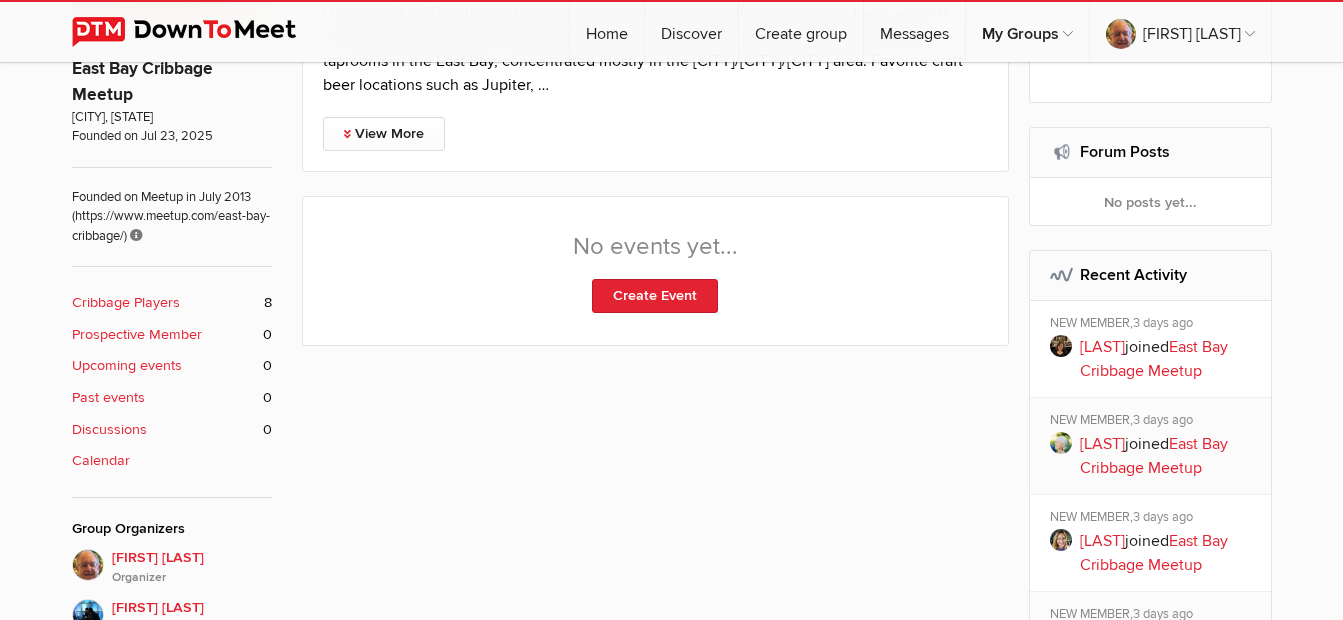 click on "Cribbage Players" 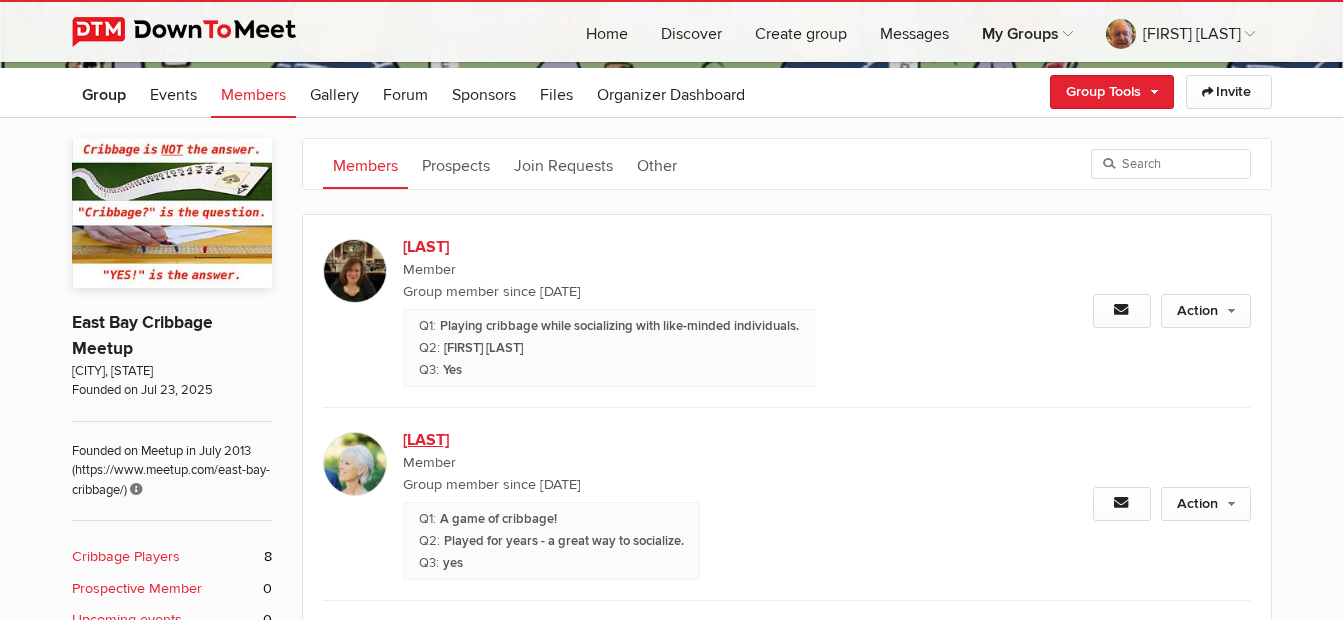 scroll, scrollTop: 284, scrollLeft: 0, axis: vertical 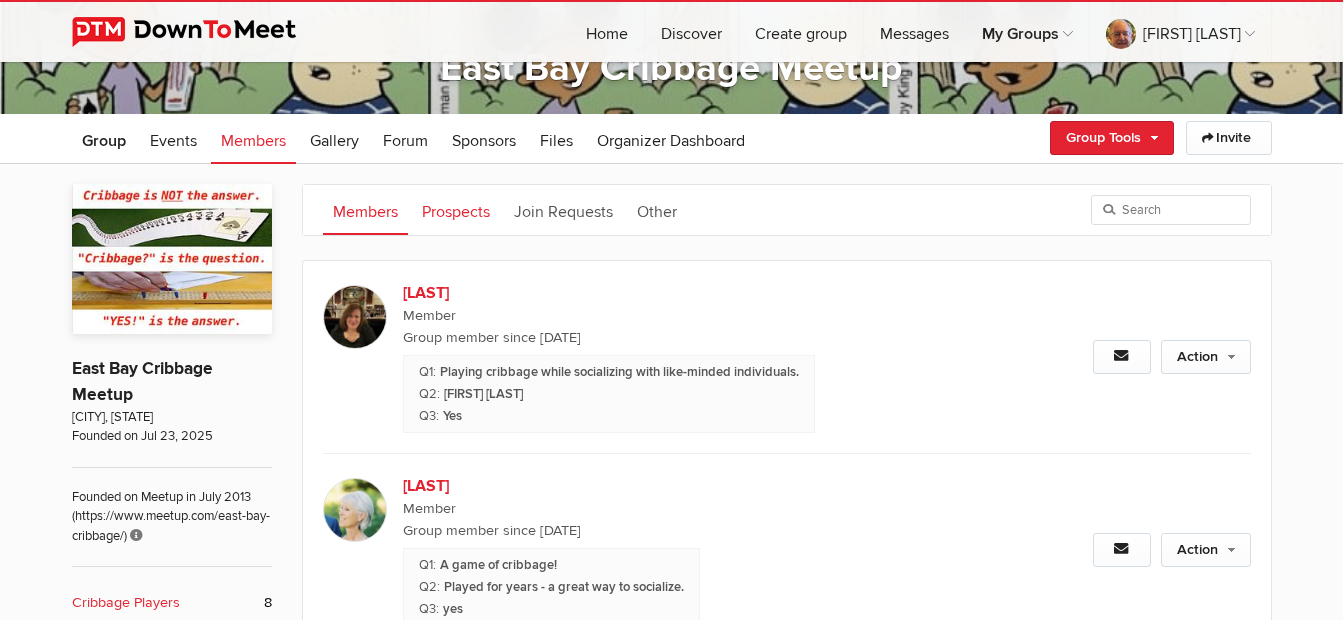 click on "Prospects" 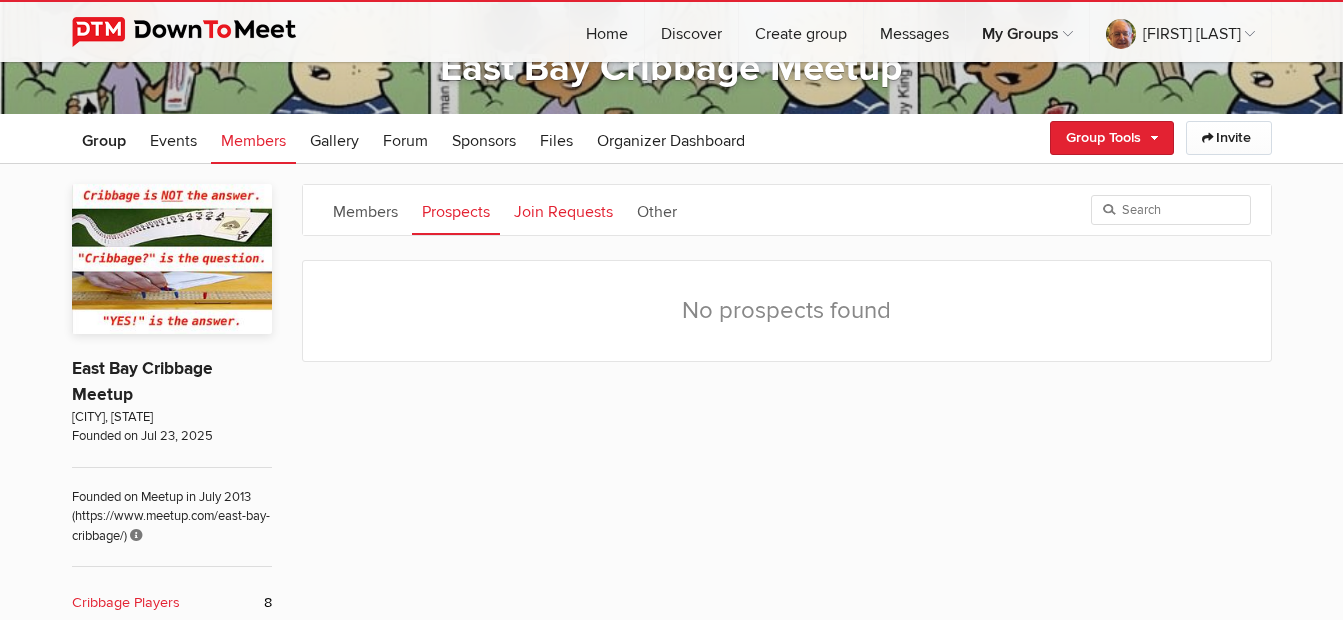 click on "Join Requests" 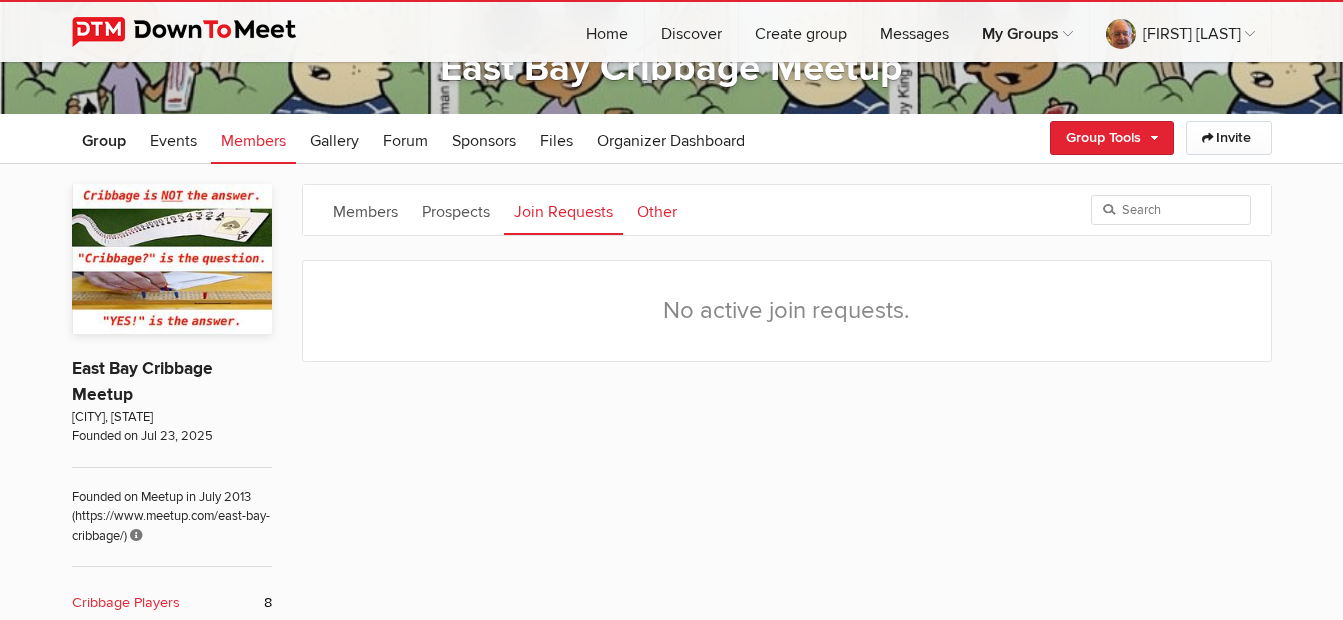 click on "Other" 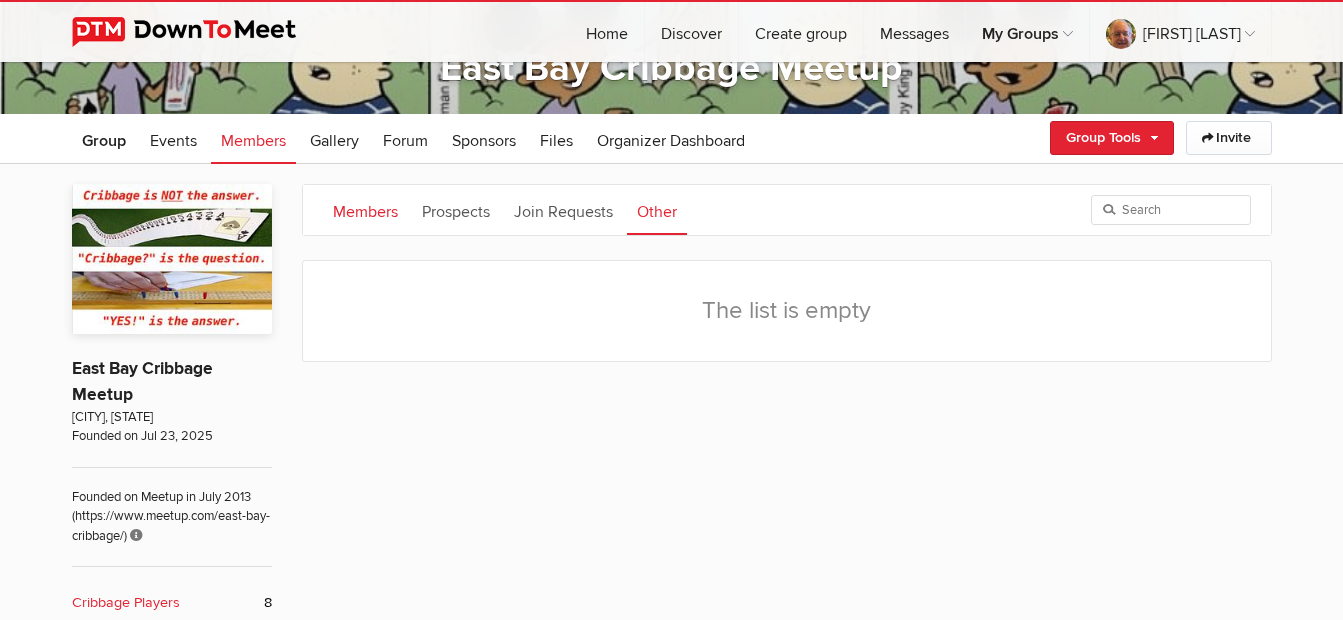 click on "Members" 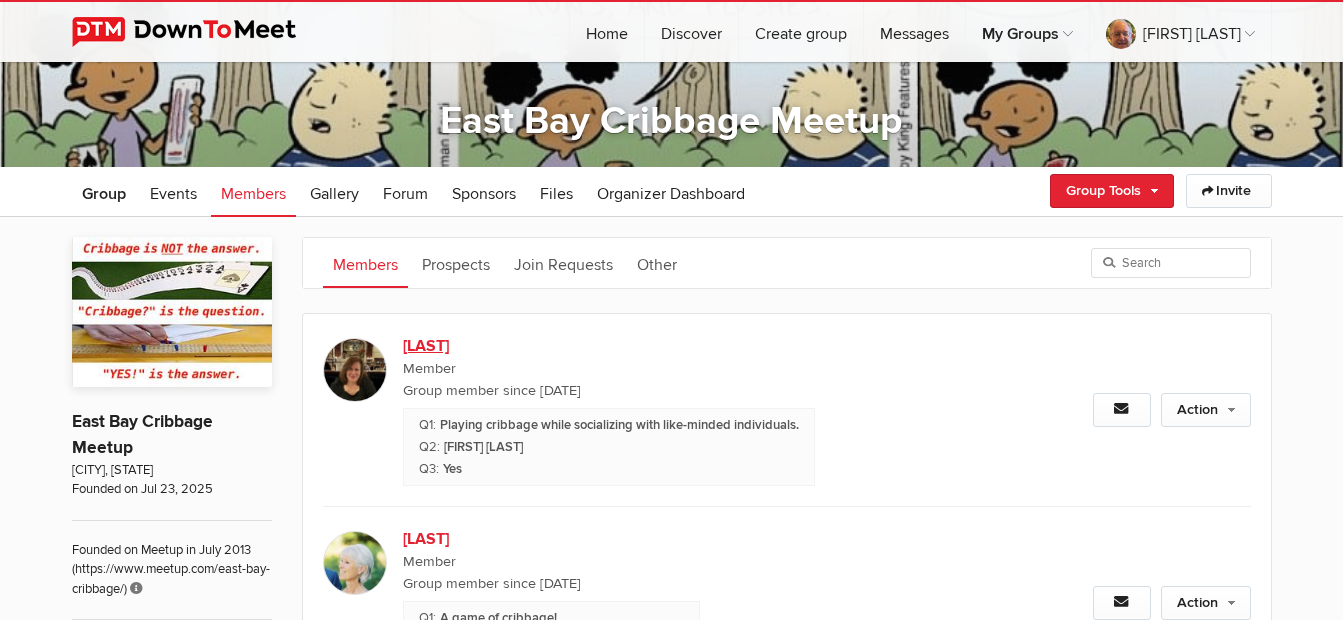 scroll, scrollTop: 184, scrollLeft: 0, axis: vertical 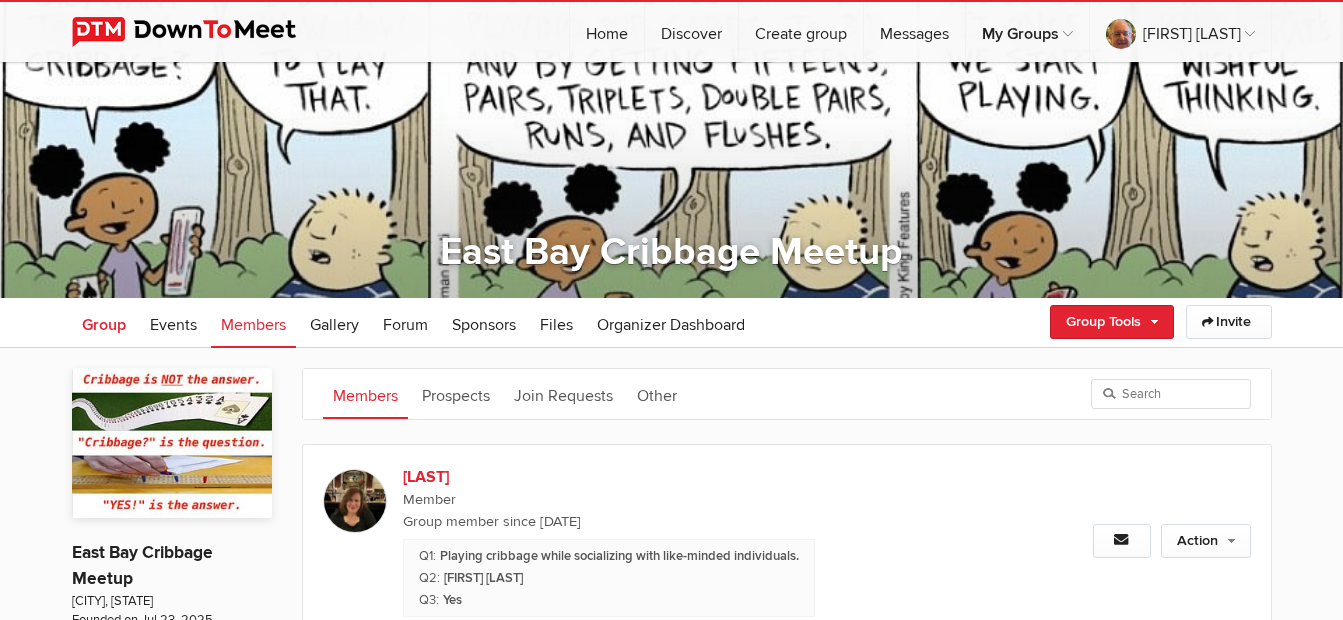 click on "Group" 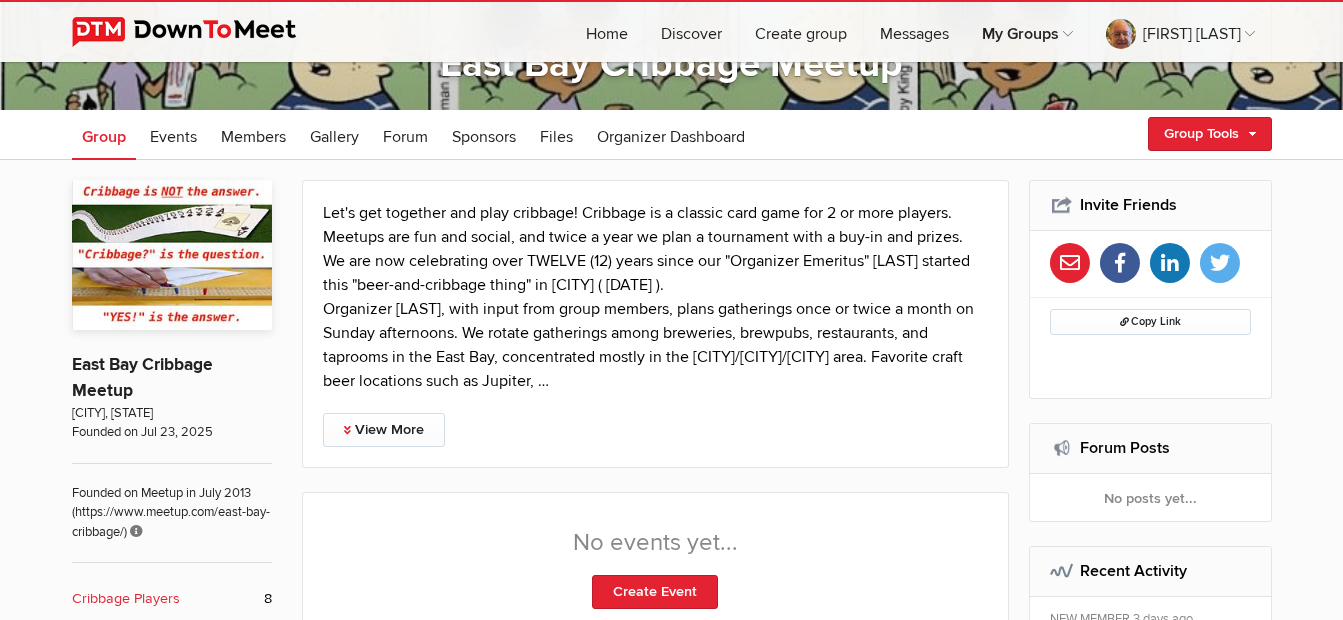 scroll, scrollTop: 0, scrollLeft: 0, axis: both 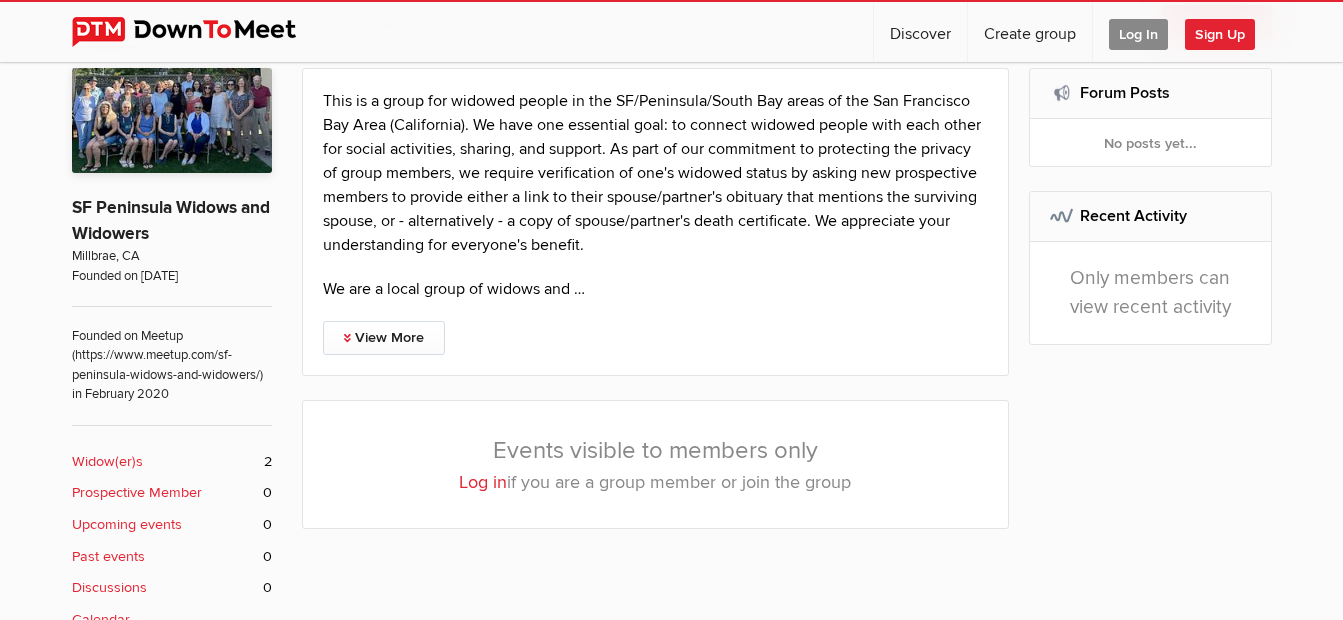 click on "Widow(er)s" 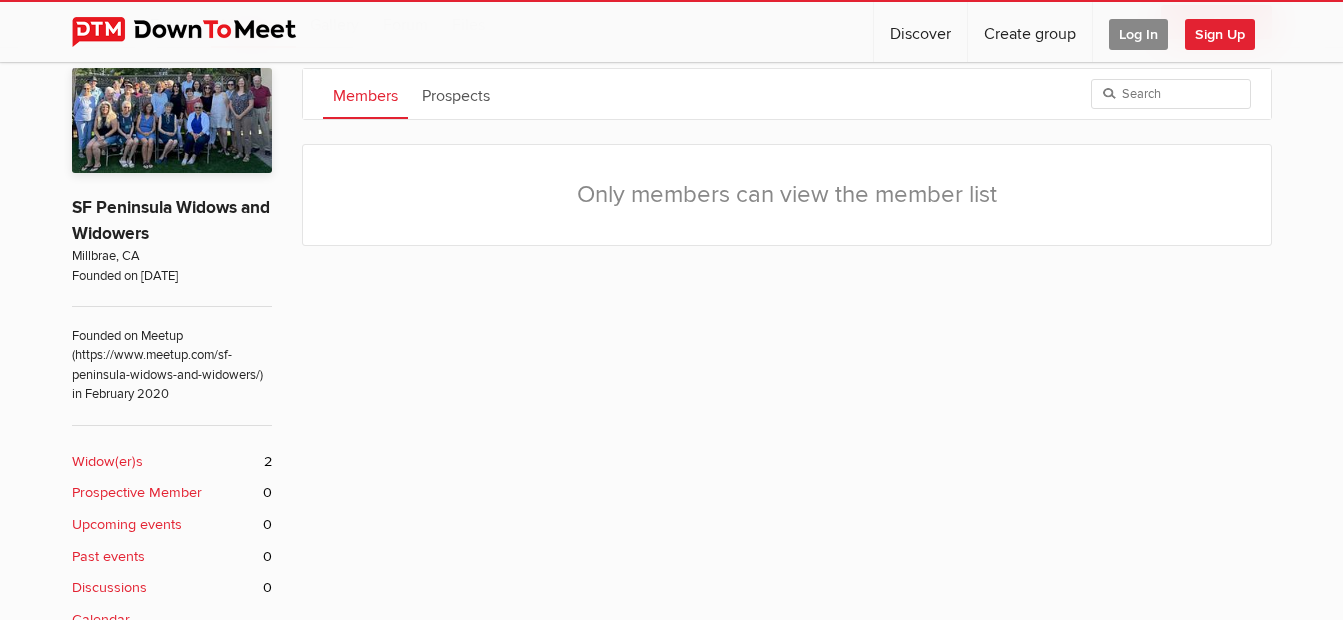 scroll, scrollTop: 398, scrollLeft: 0, axis: vertical 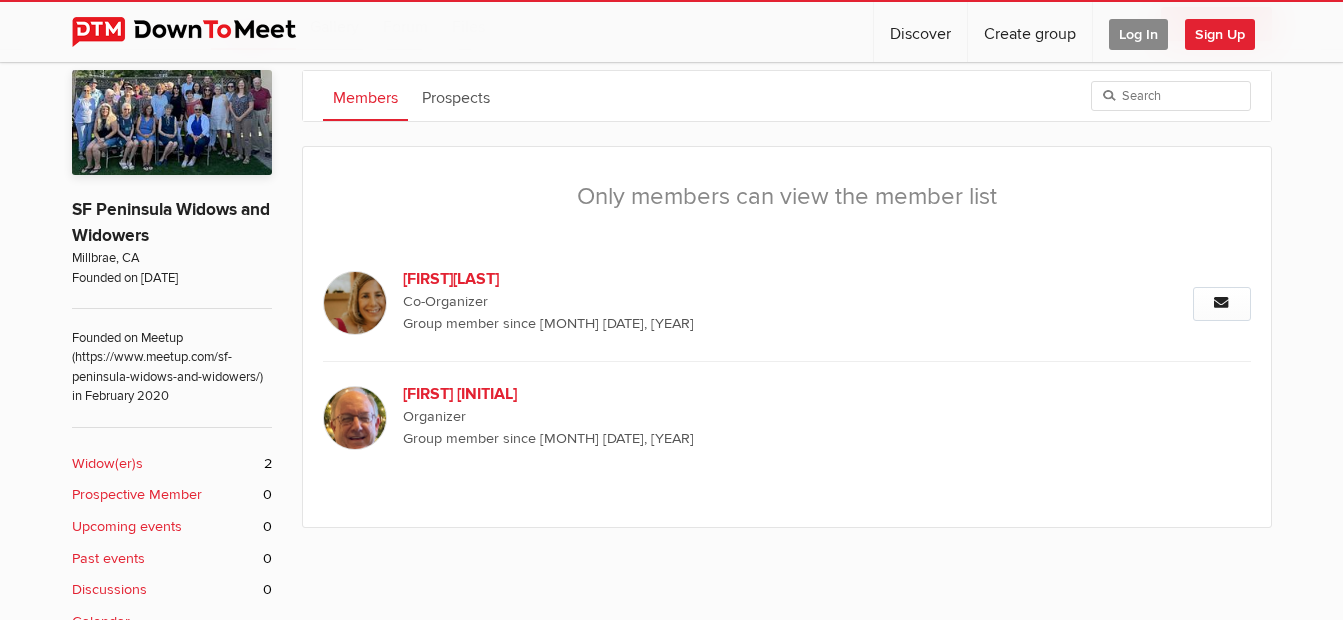 click on "Log In" 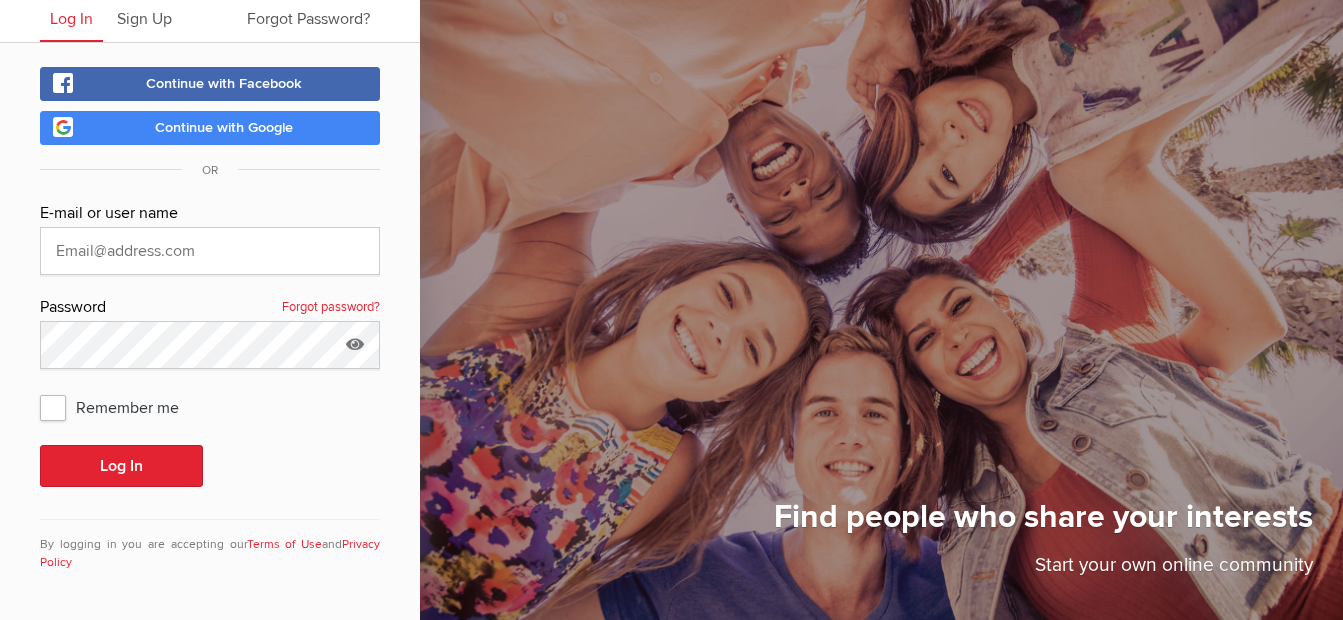 scroll, scrollTop: 70, scrollLeft: 0, axis: vertical 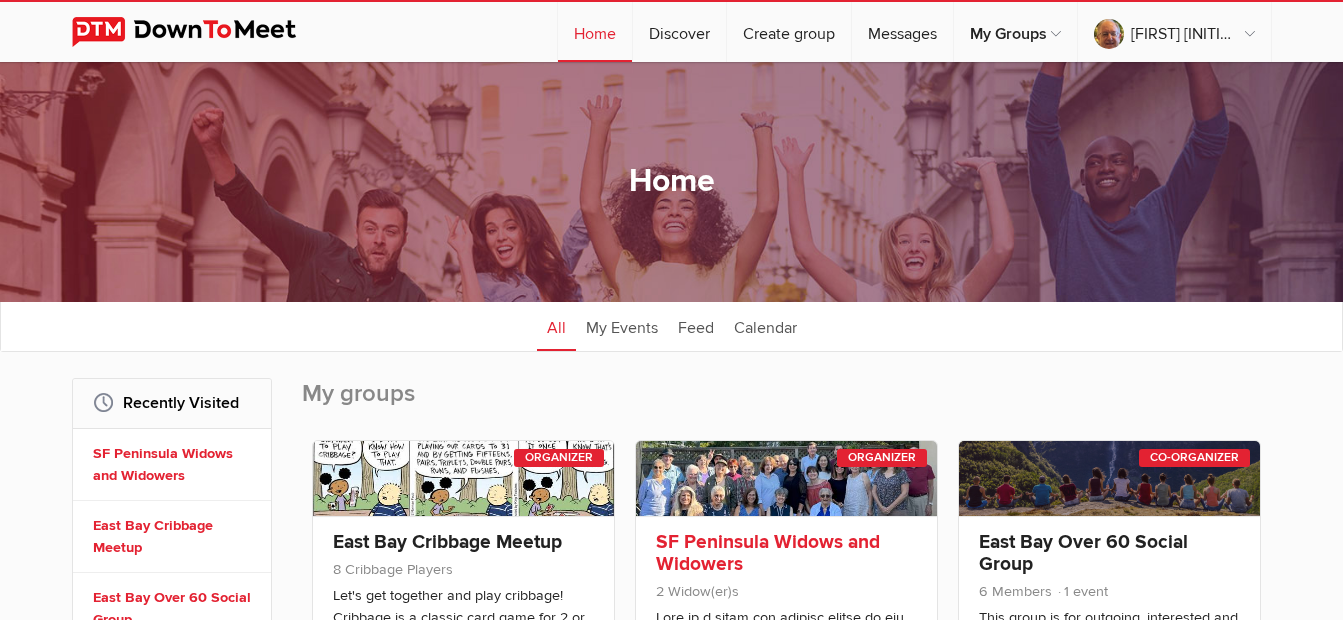 click 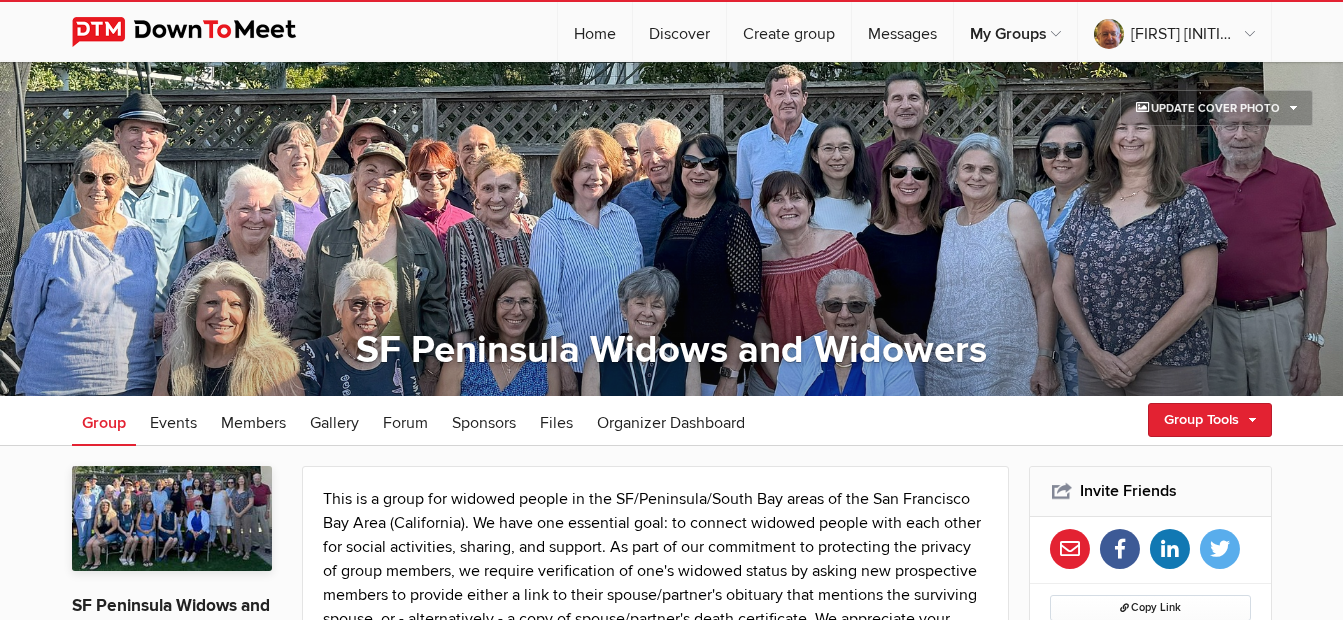 scroll, scrollTop: 0, scrollLeft: 0, axis: both 